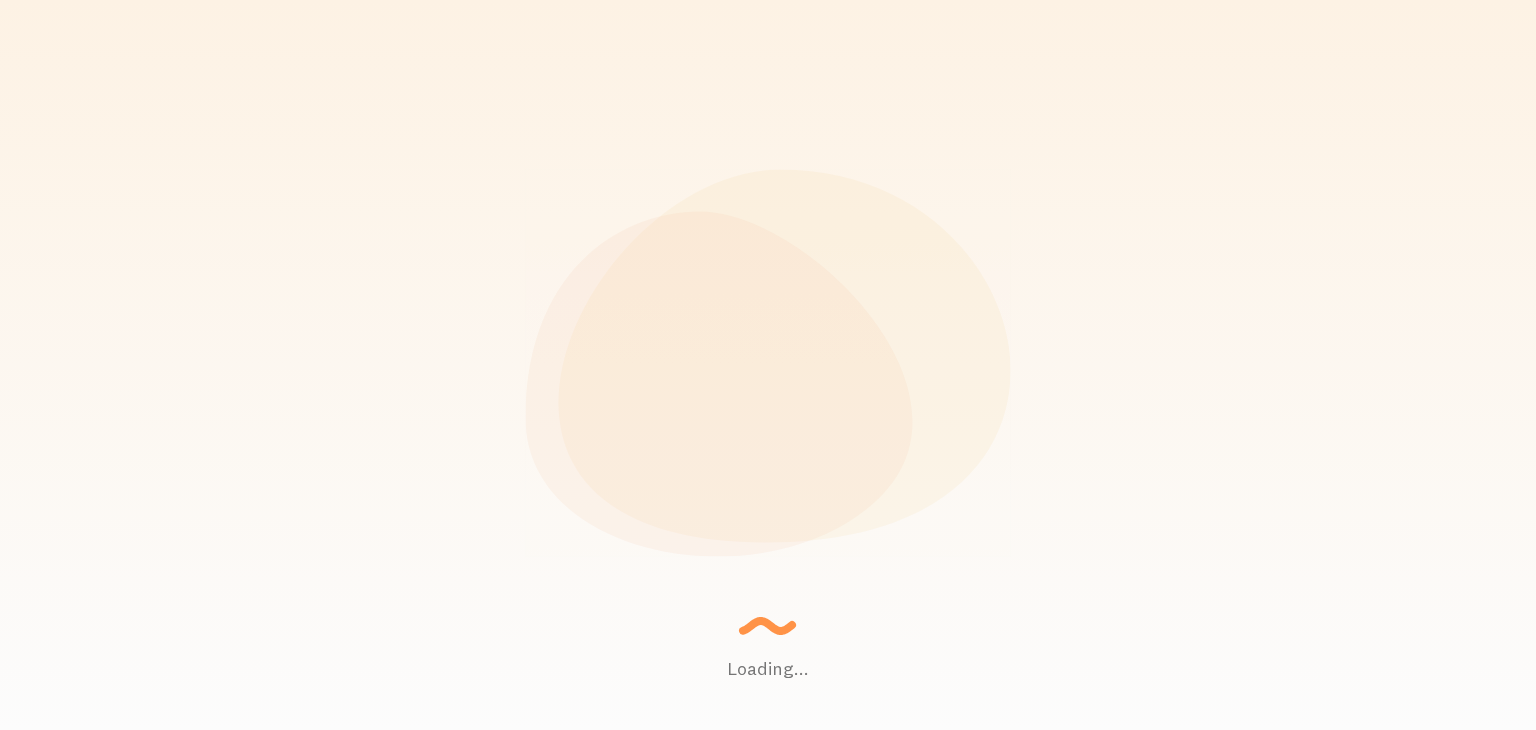 scroll, scrollTop: 0, scrollLeft: 0, axis: both 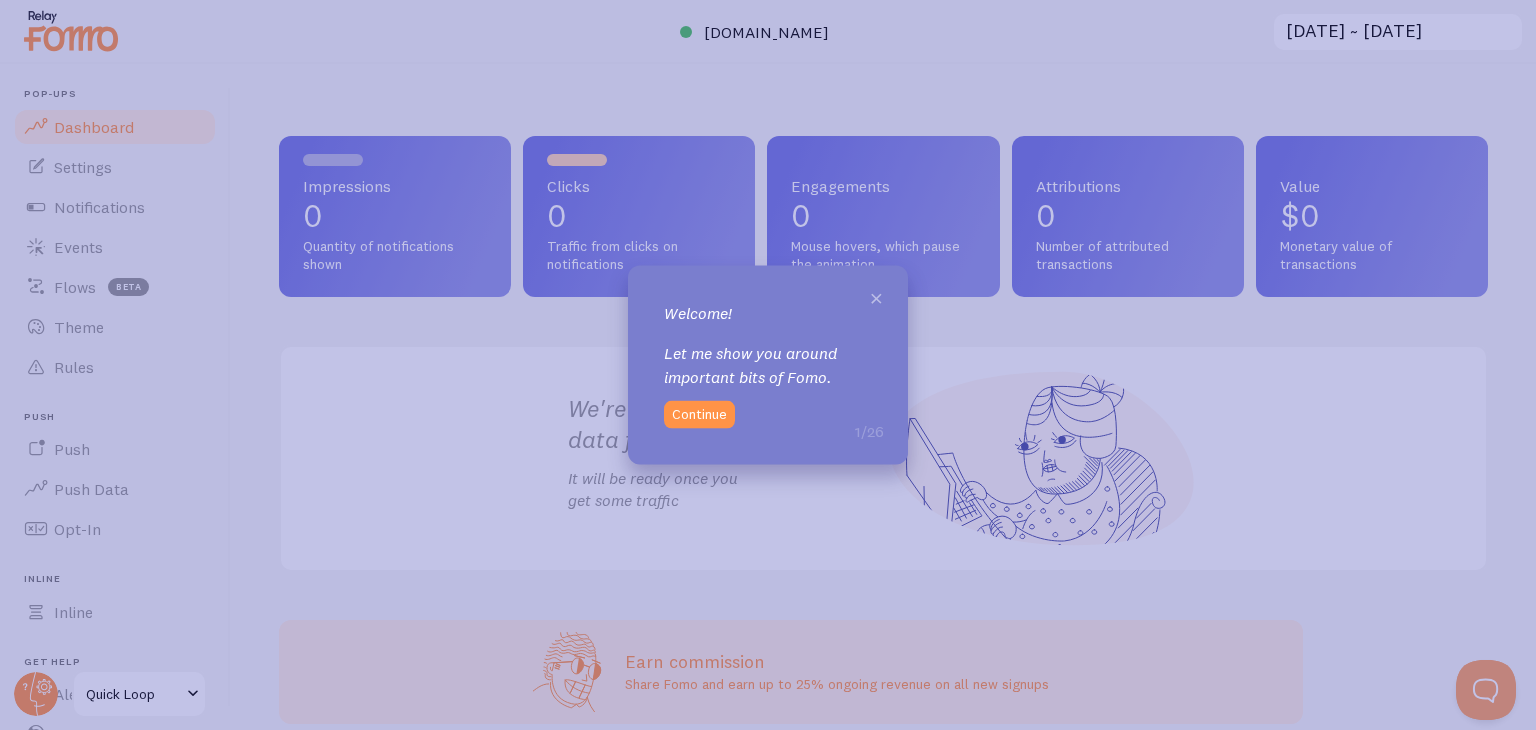 click on "×" at bounding box center [876, 297] 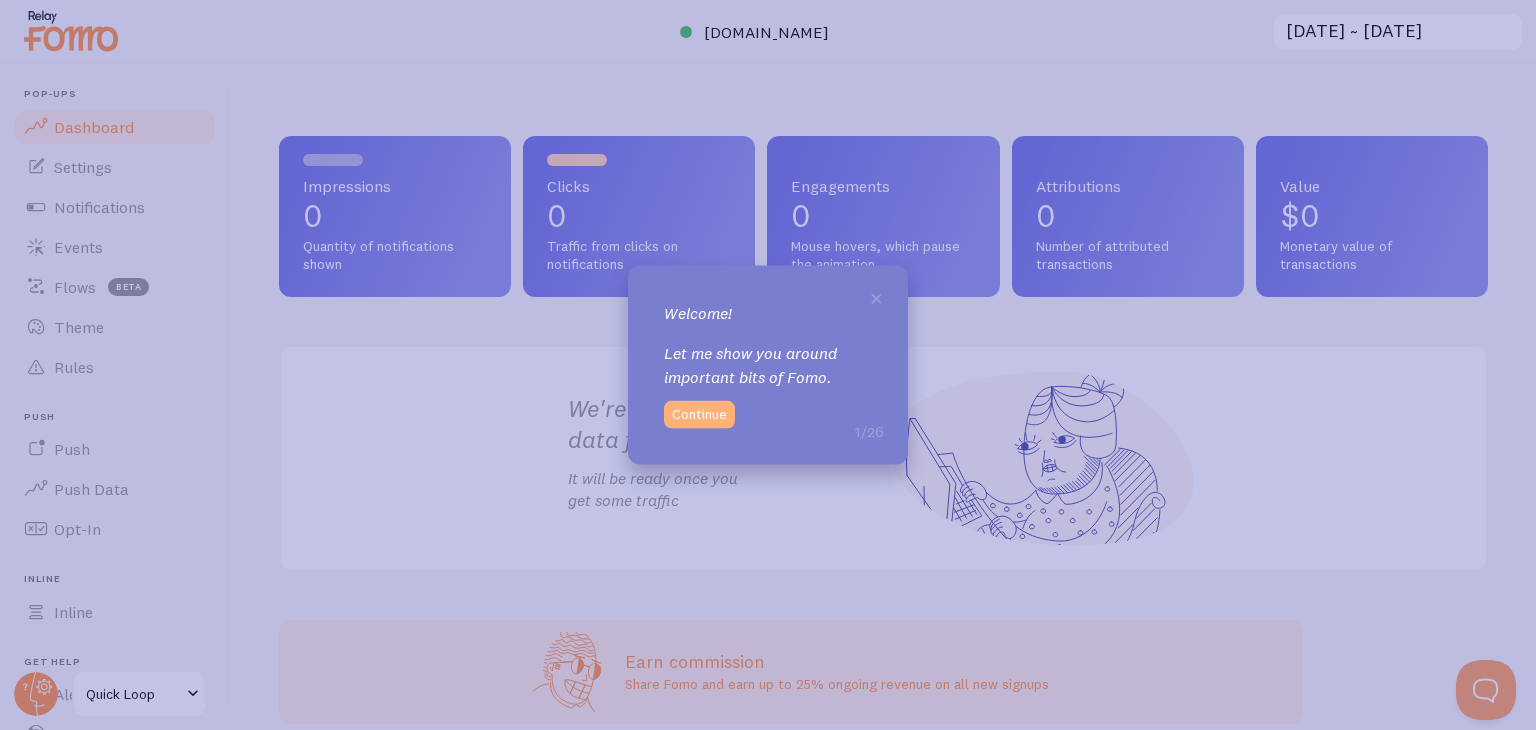 click on "Continue" at bounding box center [699, 414] 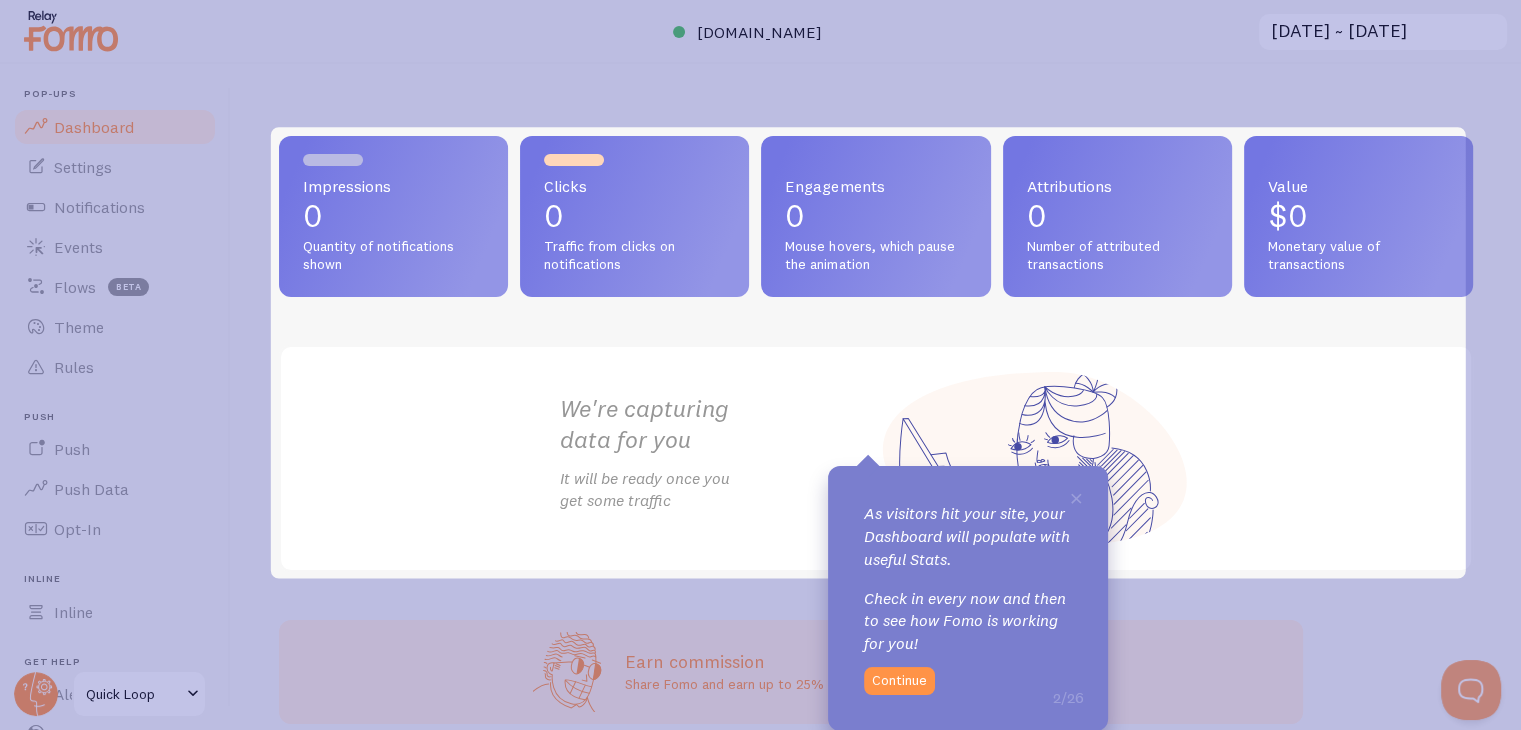 scroll, scrollTop: 0, scrollLeft: 0, axis: both 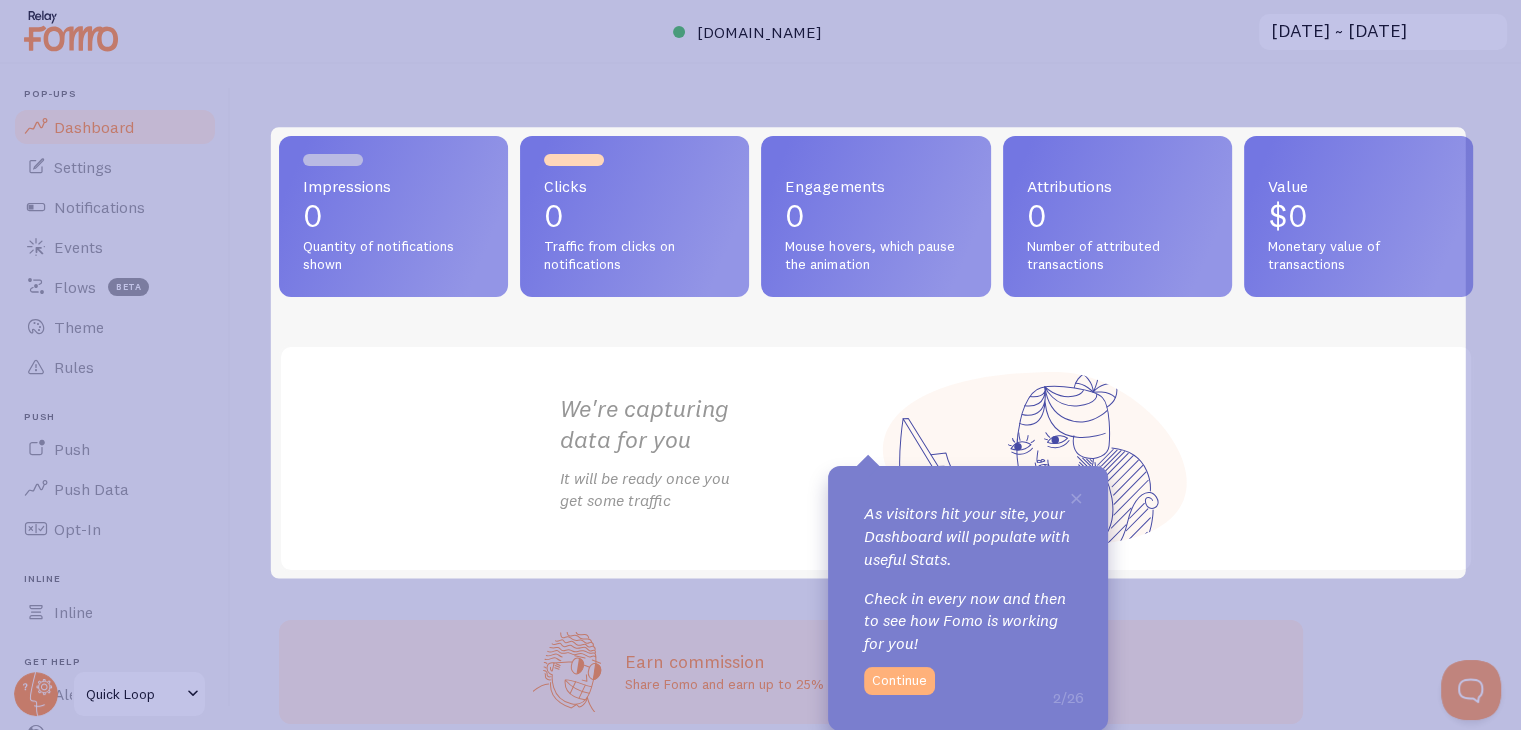 click on "Continue" at bounding box center (899, 681) 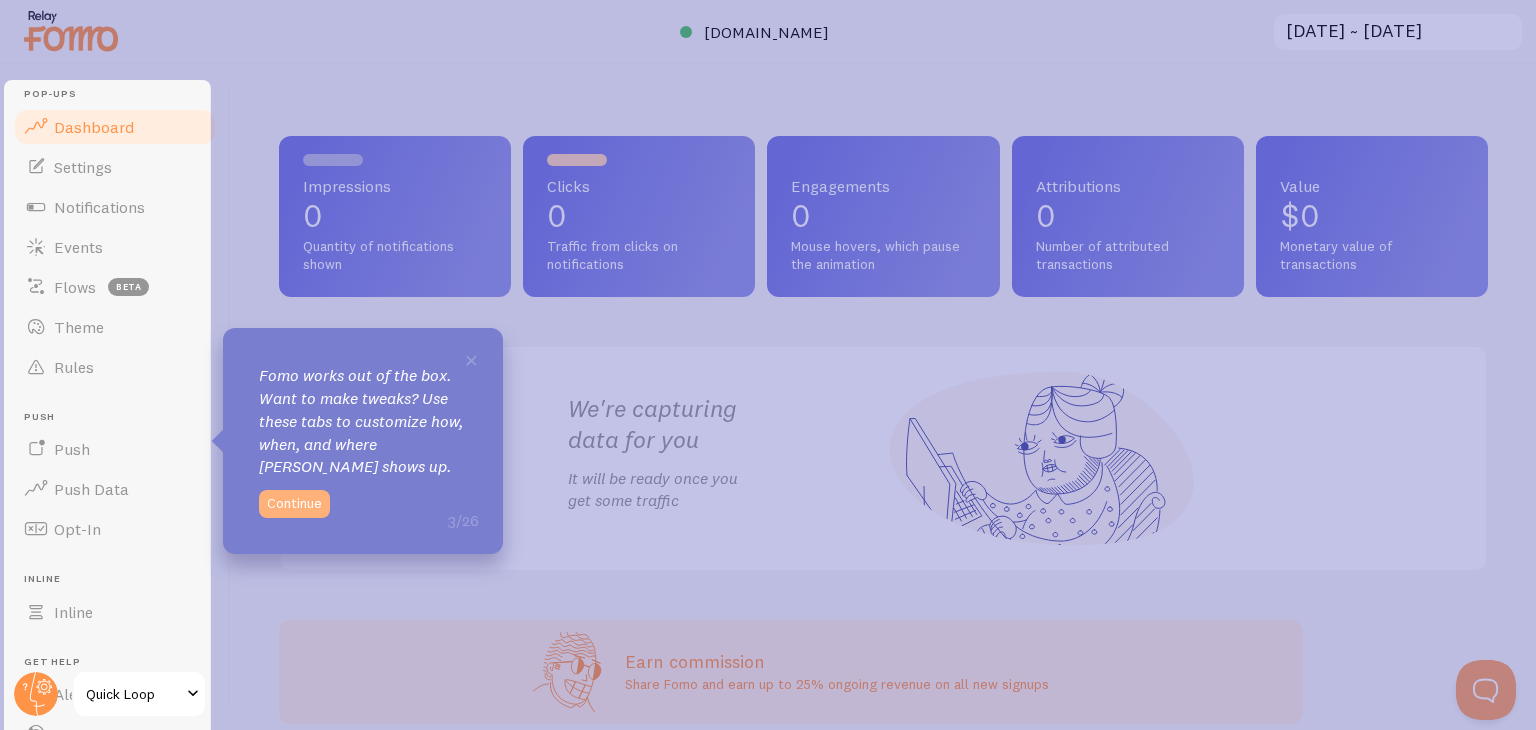 click on "Continue" at bounding box center [294, 504] 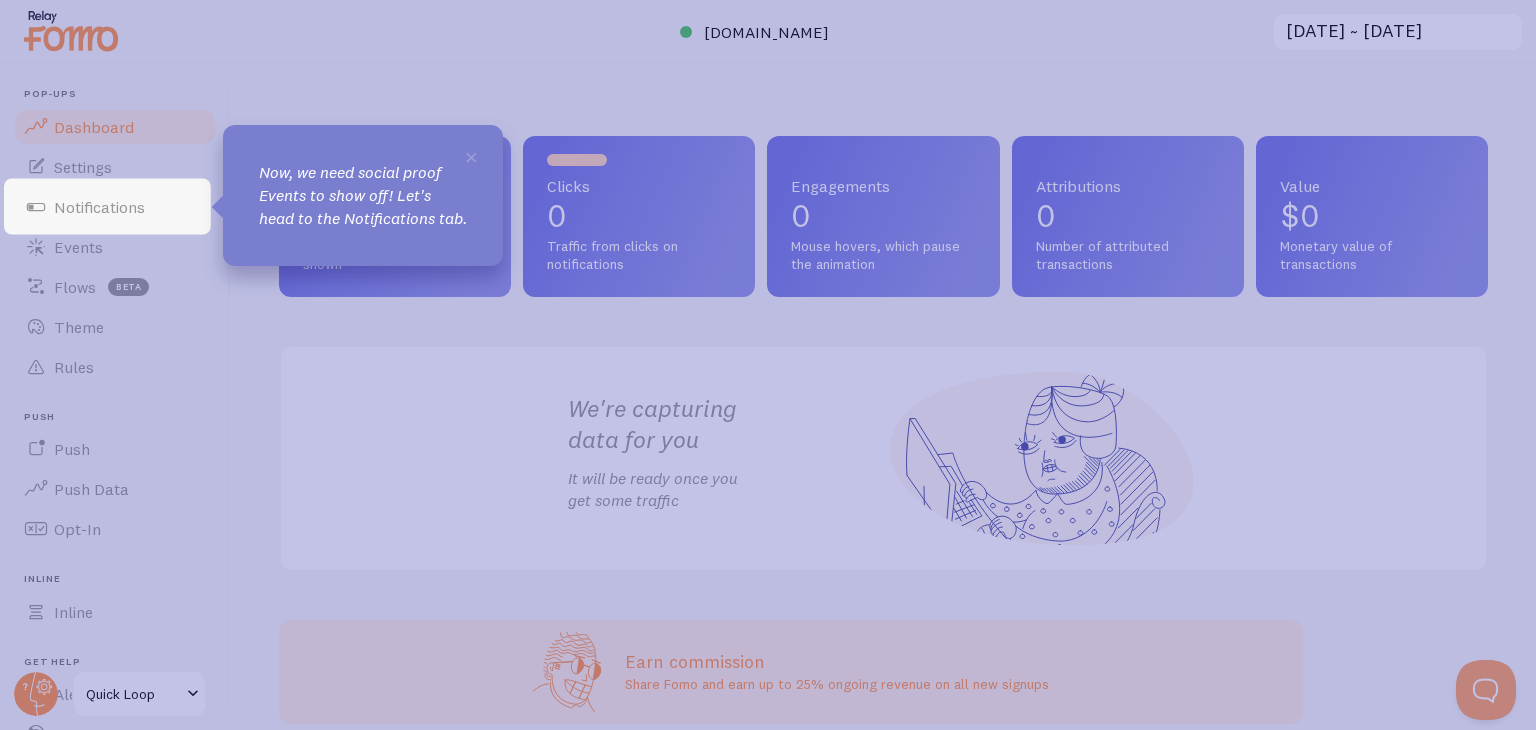 click on "×   Now, we need social proof Events to show off! Let's head to the Notifications tab." at bounding box center (363, 195) 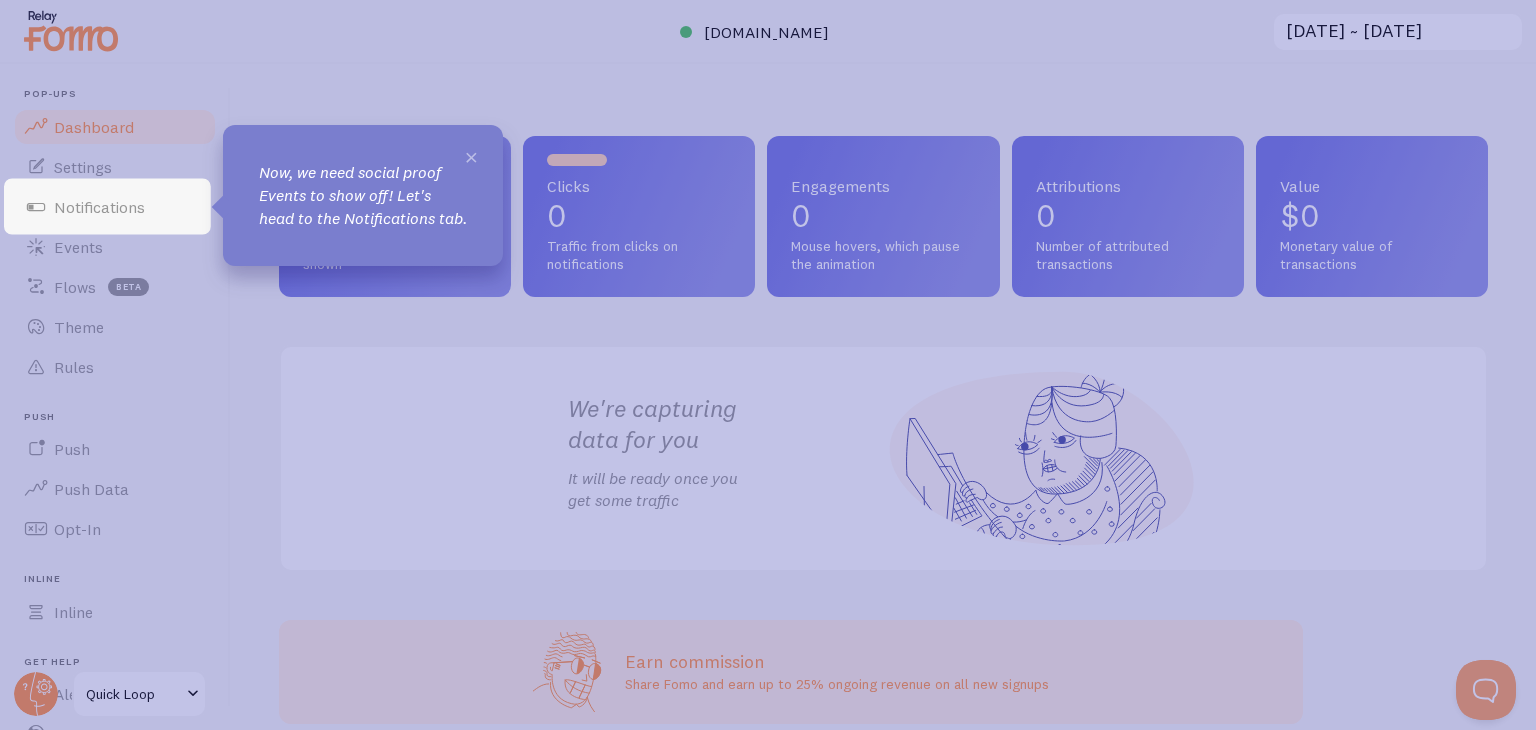 click on "×" at bounding box center (471, 156) 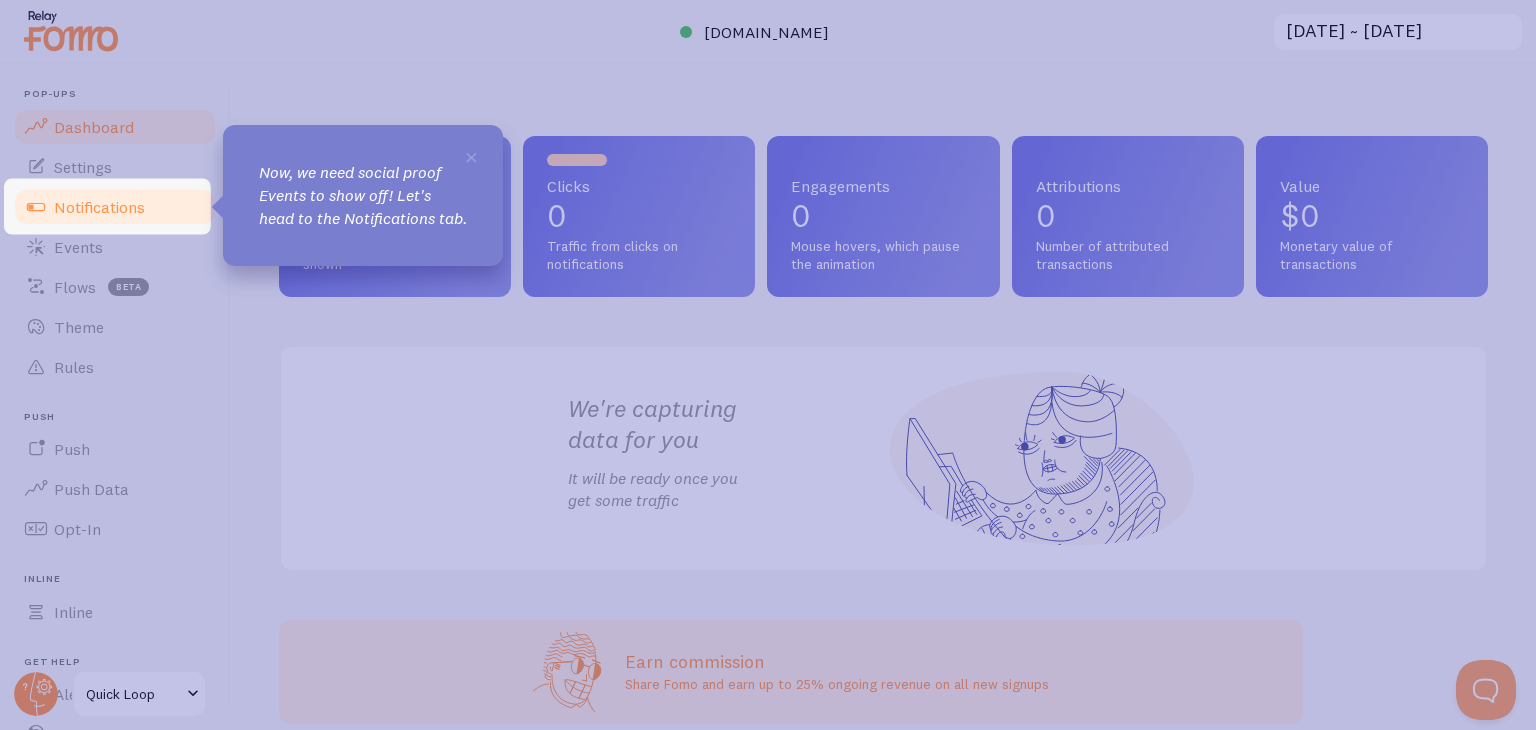 click on "Notifications" at bounding box center [115, 207] 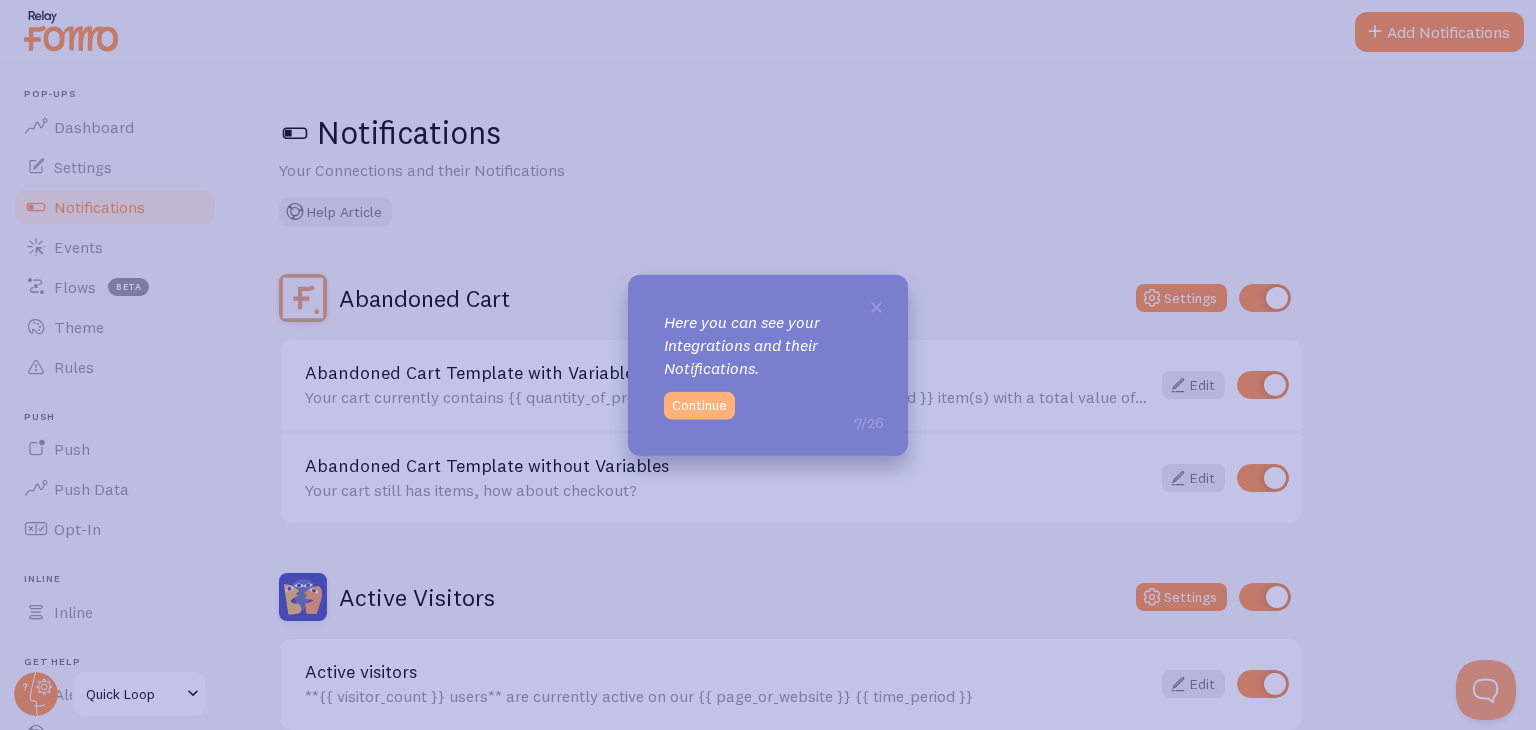 click on "Continue" at bounding box center [699, 405] 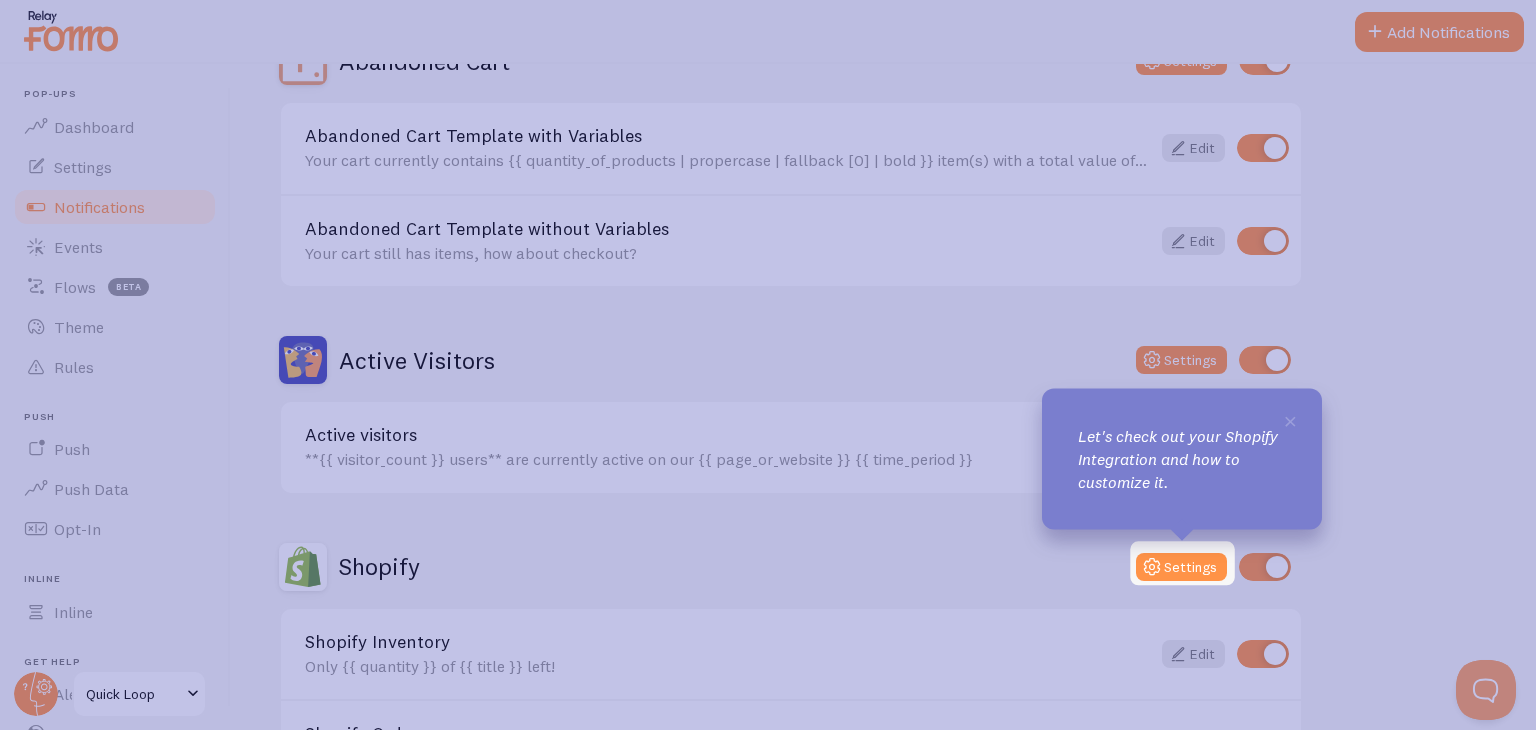 scroll, scrollTop: 238, scrollLeft: 0, axis: vertical 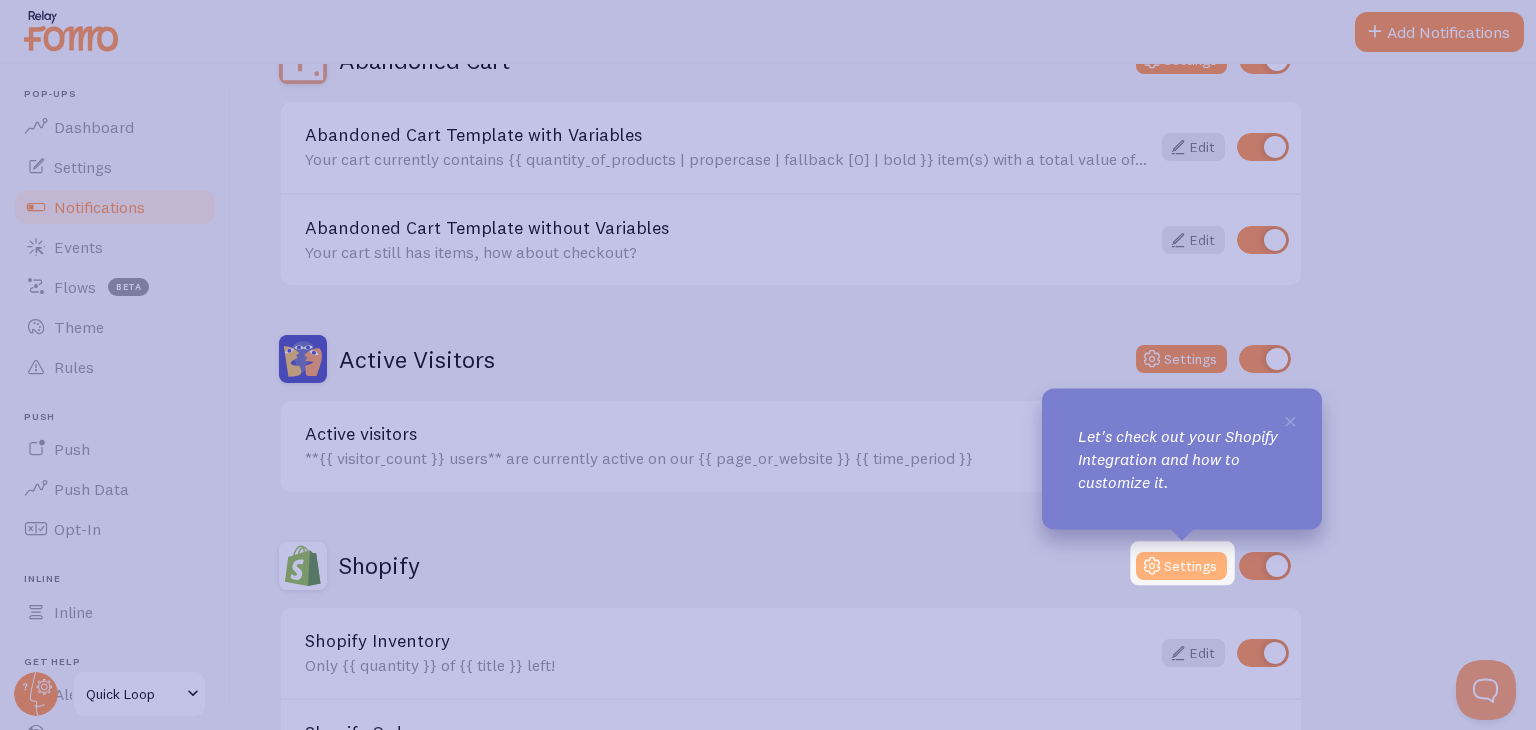 click on "Settings" at bounding box center (1181, 566) 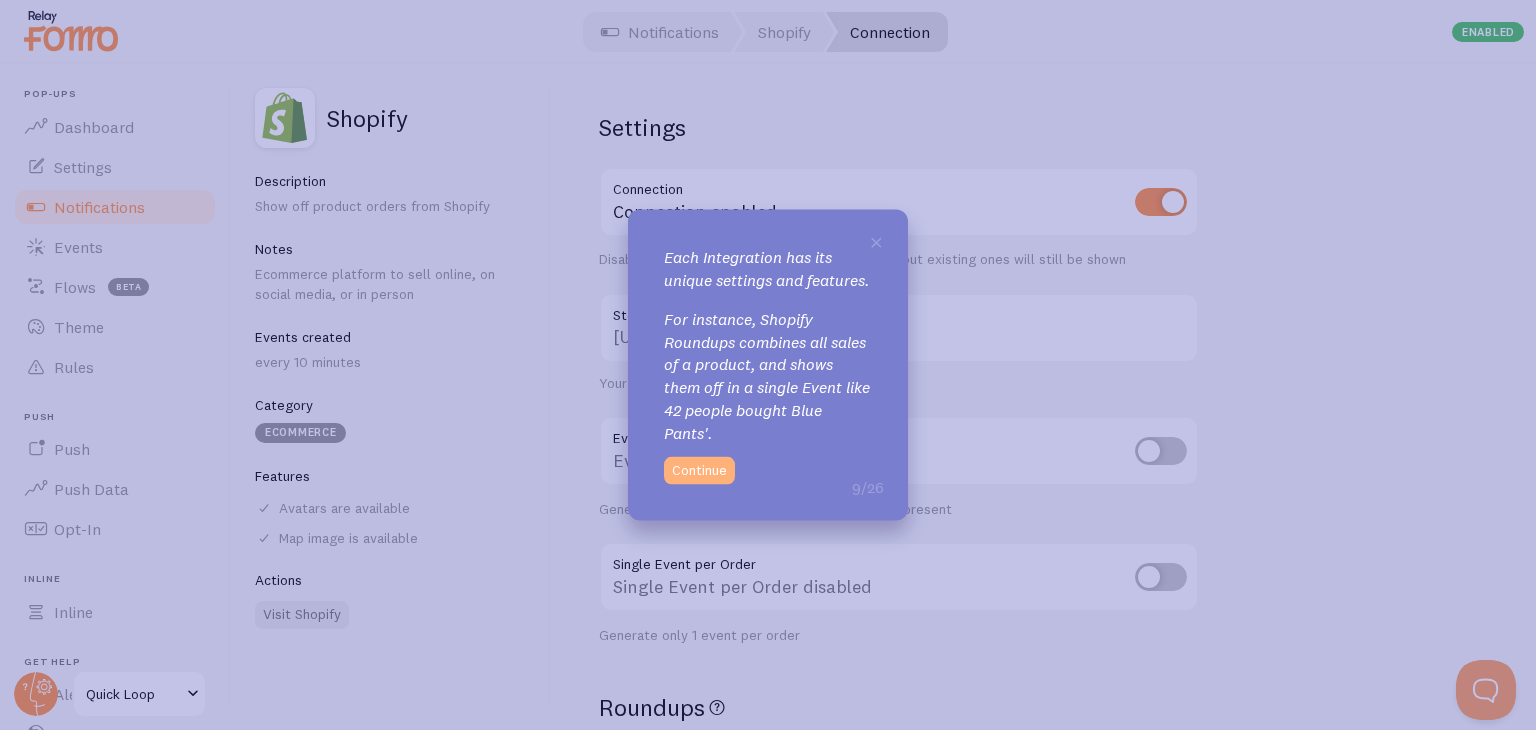 click on "Continue" at bounding box center [699, 470] 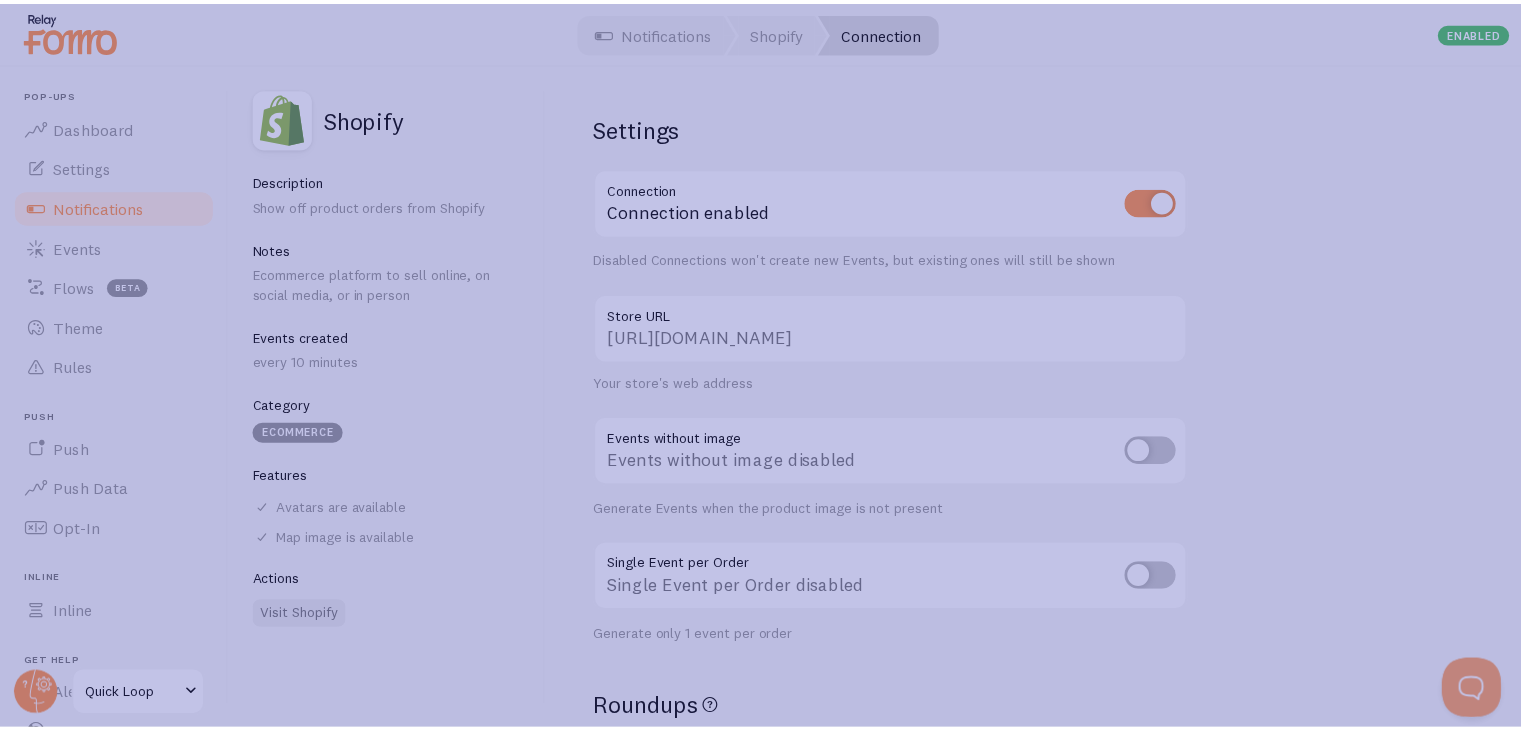 scroll, scrollTop: 10, scrollLeft: 0, axis: vertical 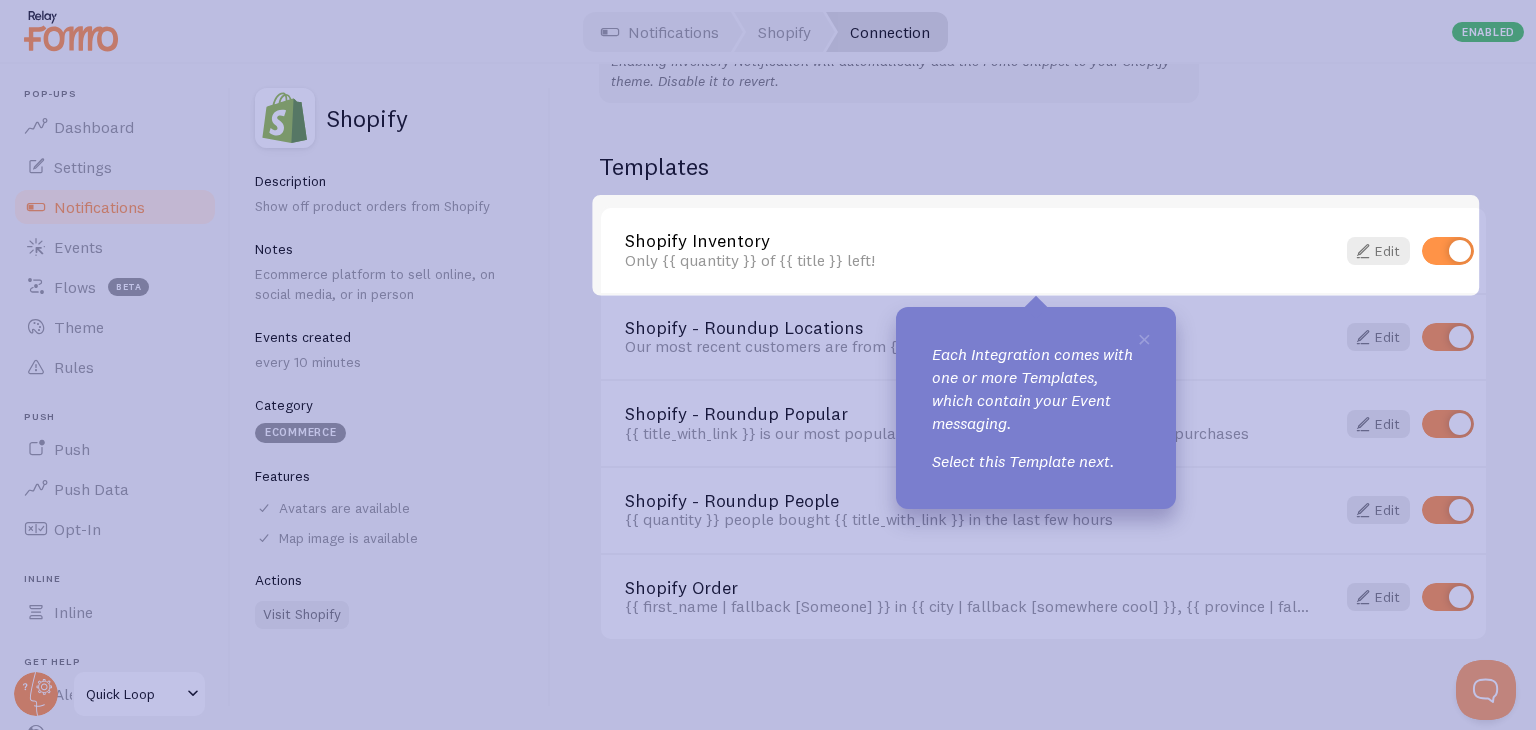 click on "Shopify Inventory" at bounding box center [968, 241] 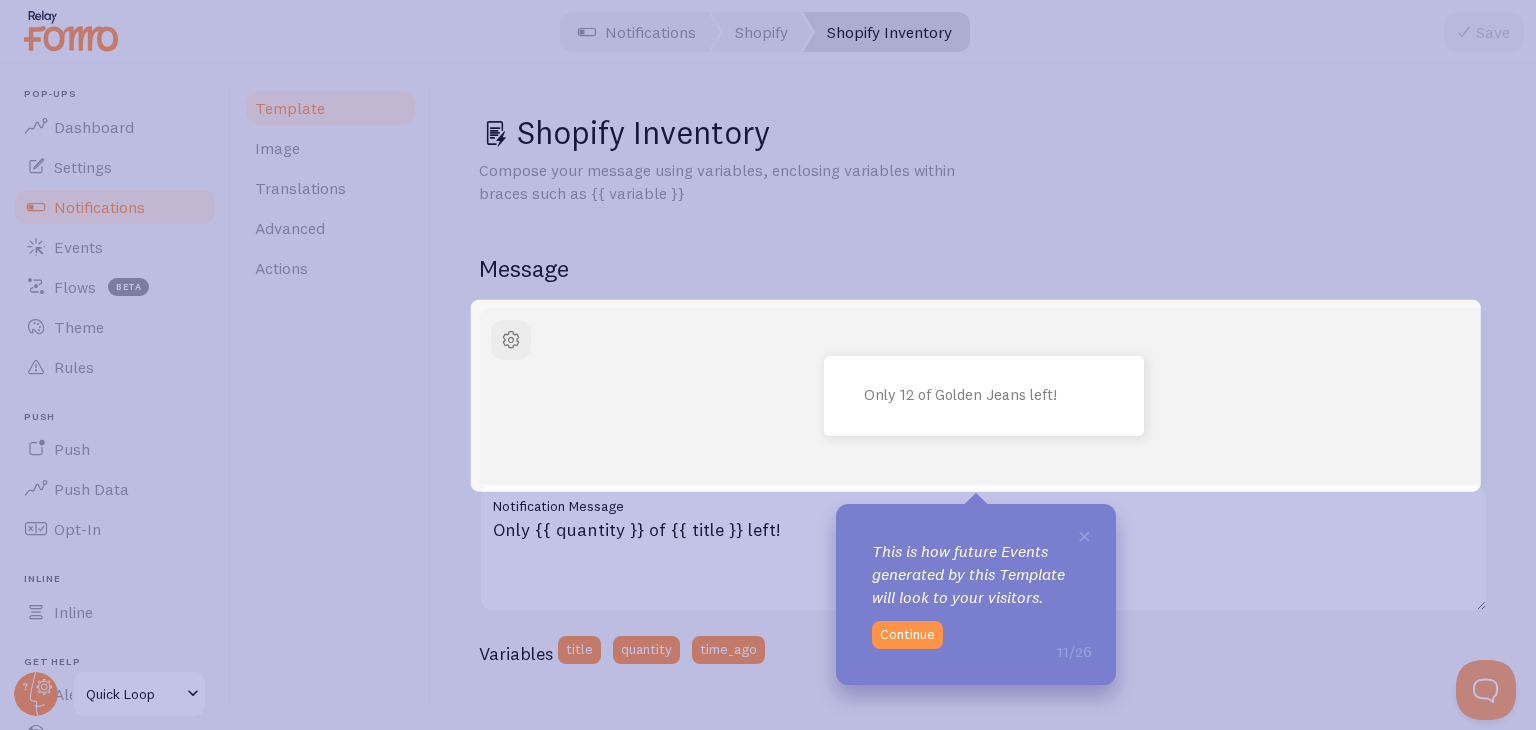 click on "Only 12 of Golden Jeans left!   Only {{ quantity }} of {{ title }} left!   Notification Message         Variables
title
quantity
time_ago" at bounding box center [983, 493] 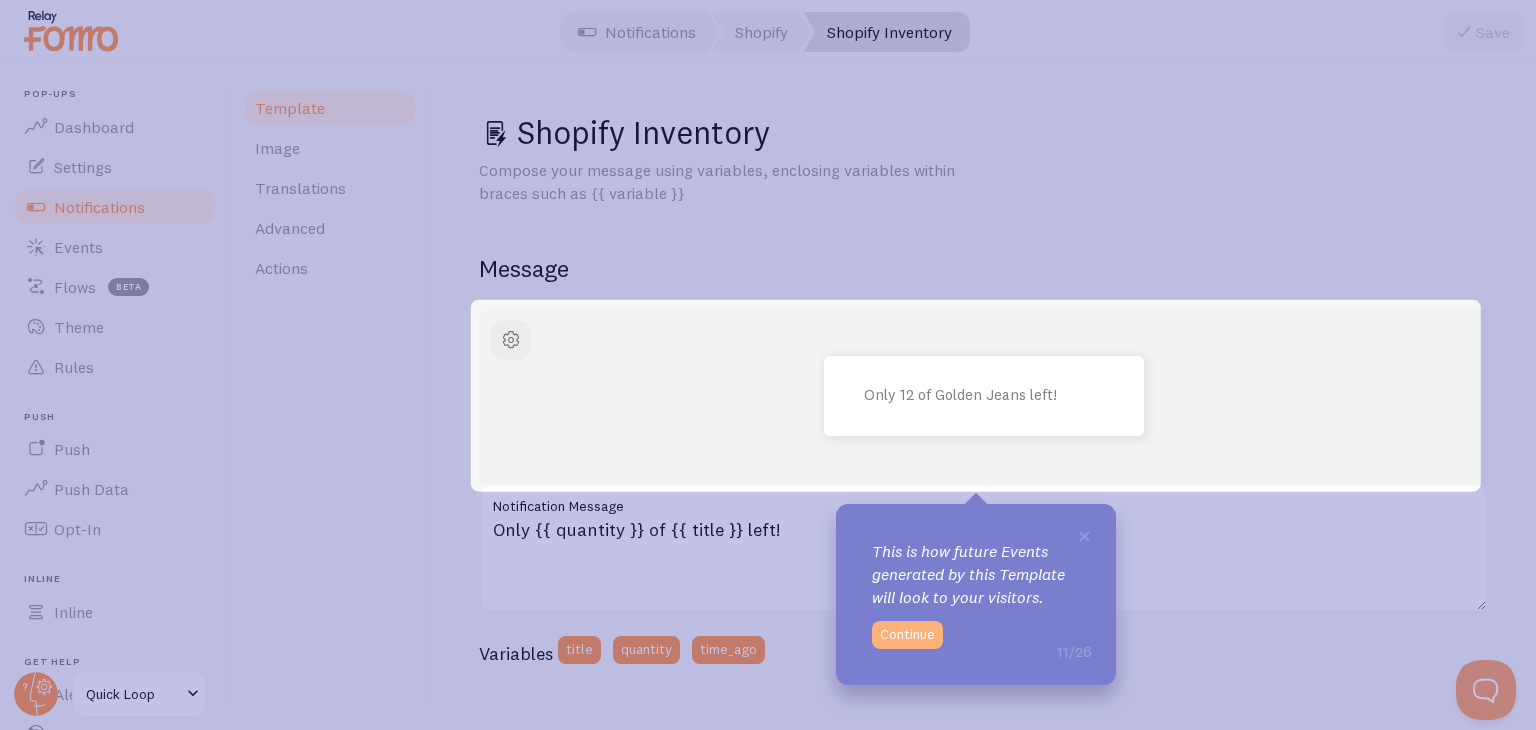 click on "Continue" at bounding box center [907, 635] 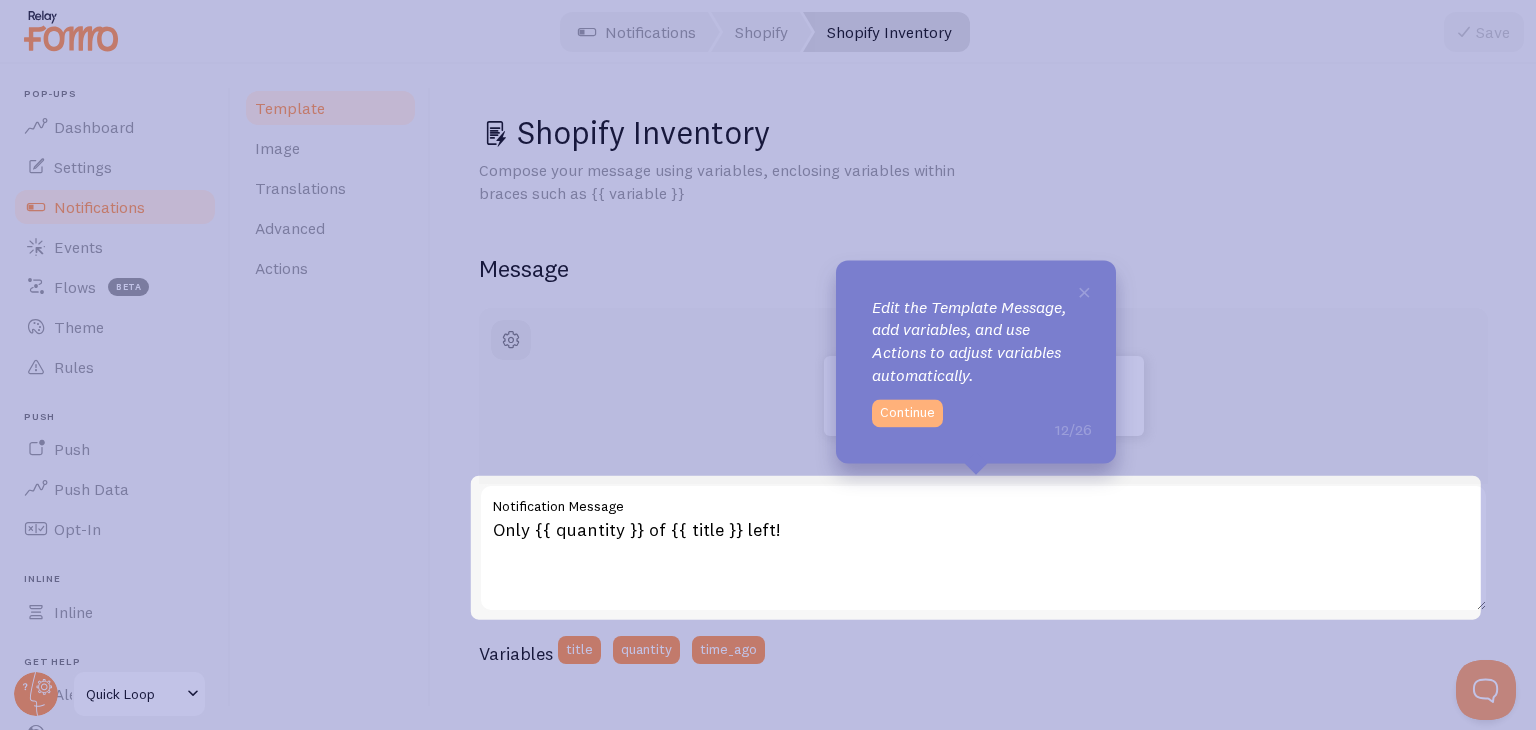 click on "Continue" at bounding box center [907, 413] 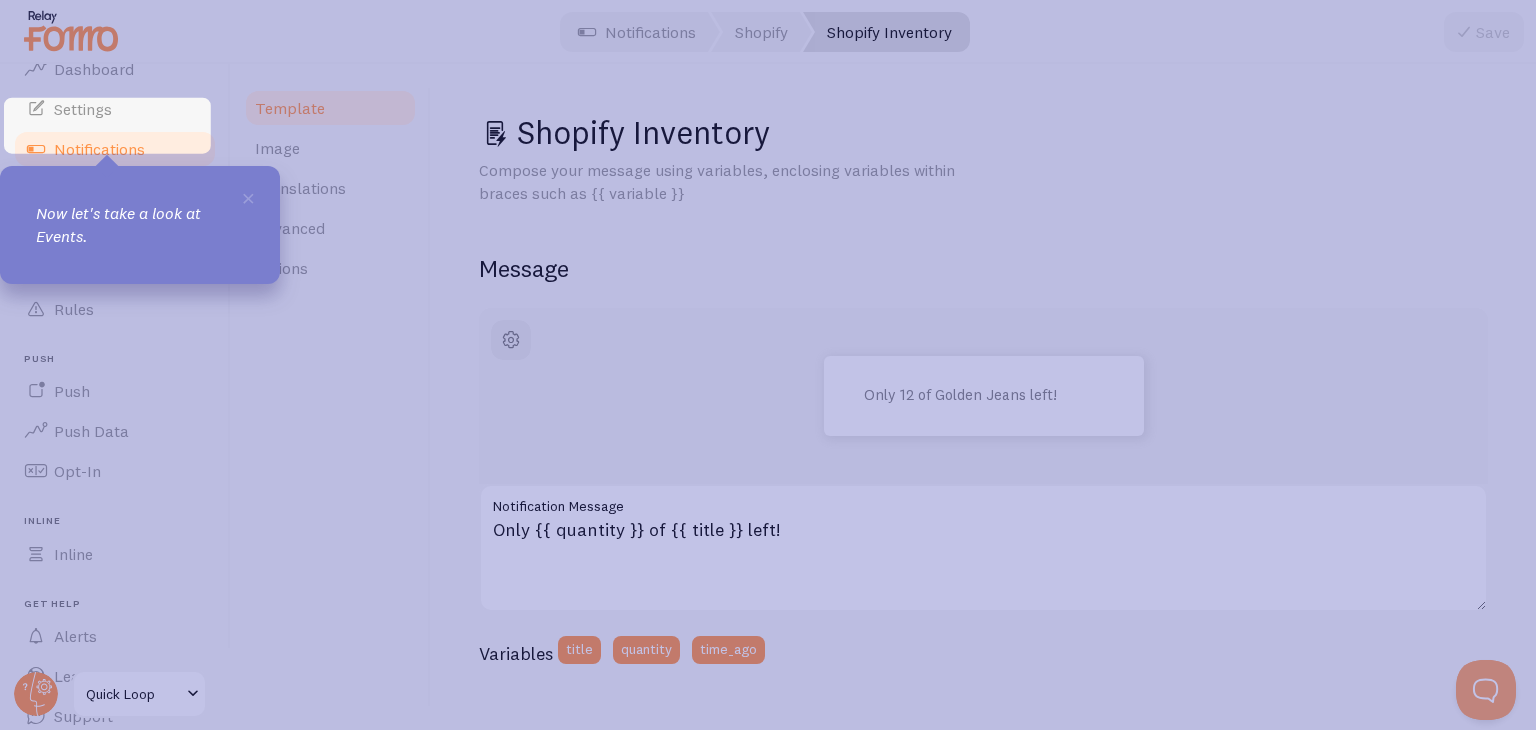 scroll, scrollTop: 136, scrollLeft: 0, axis: vertical 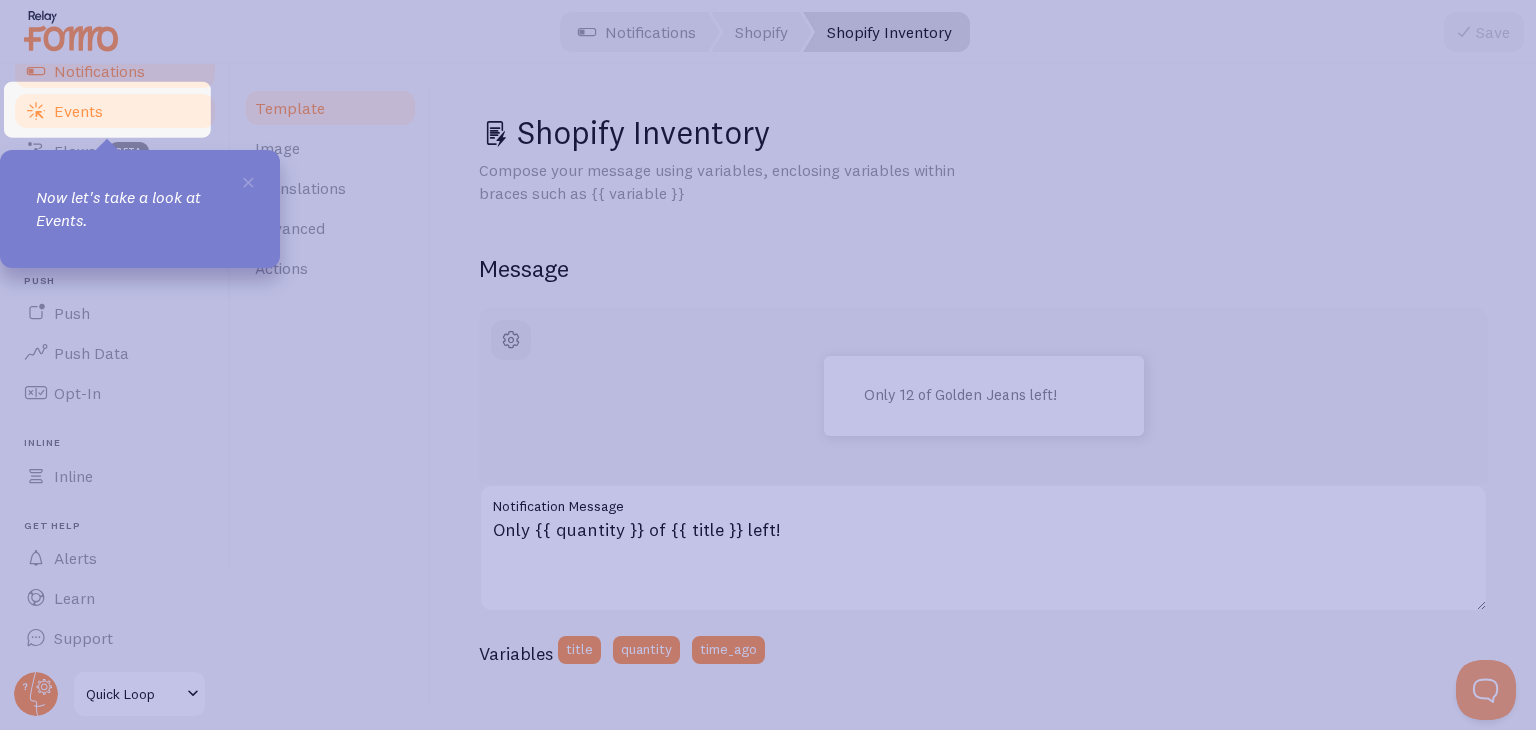 click on "Events" at bounding box center [115, 111] 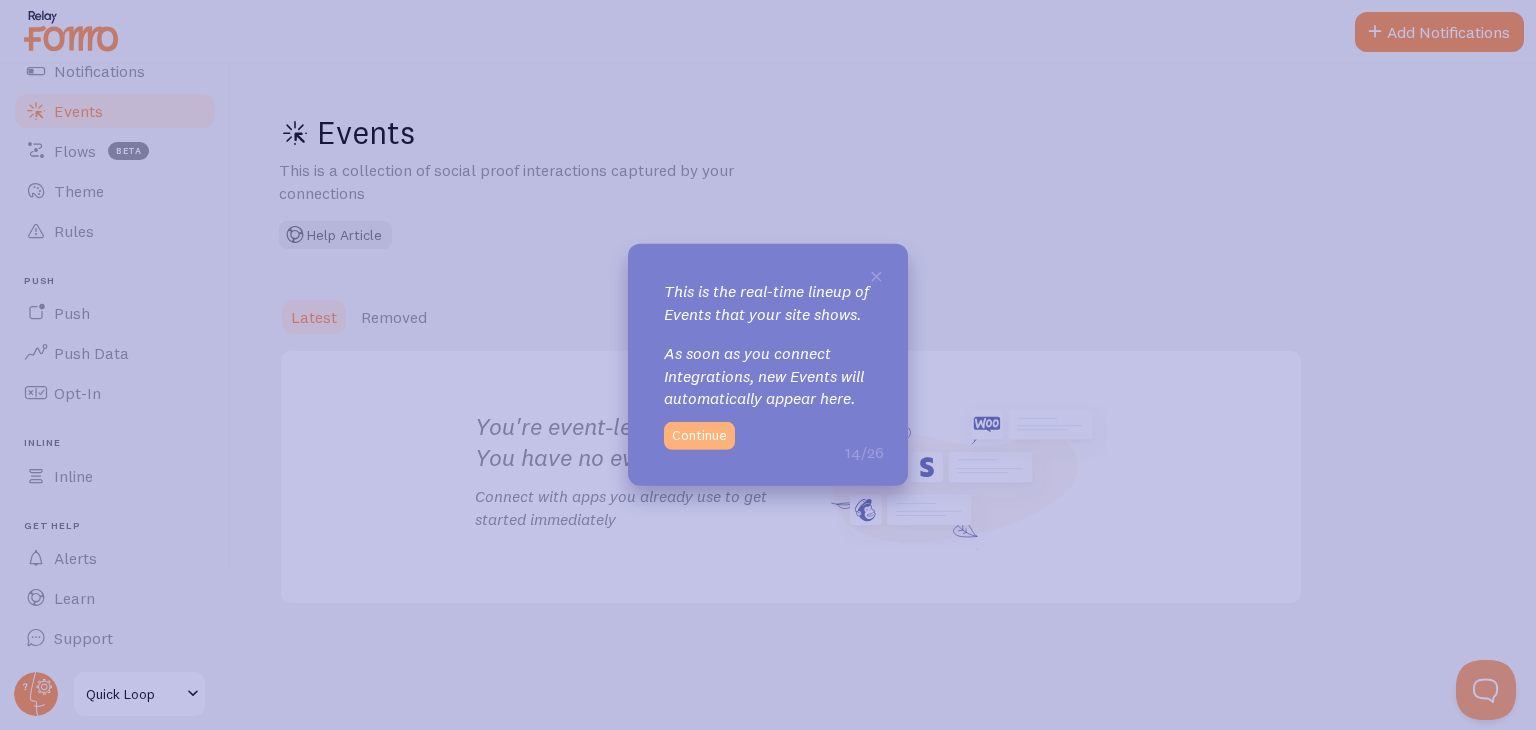 click on "Continue" at bounding box center (699, 436) 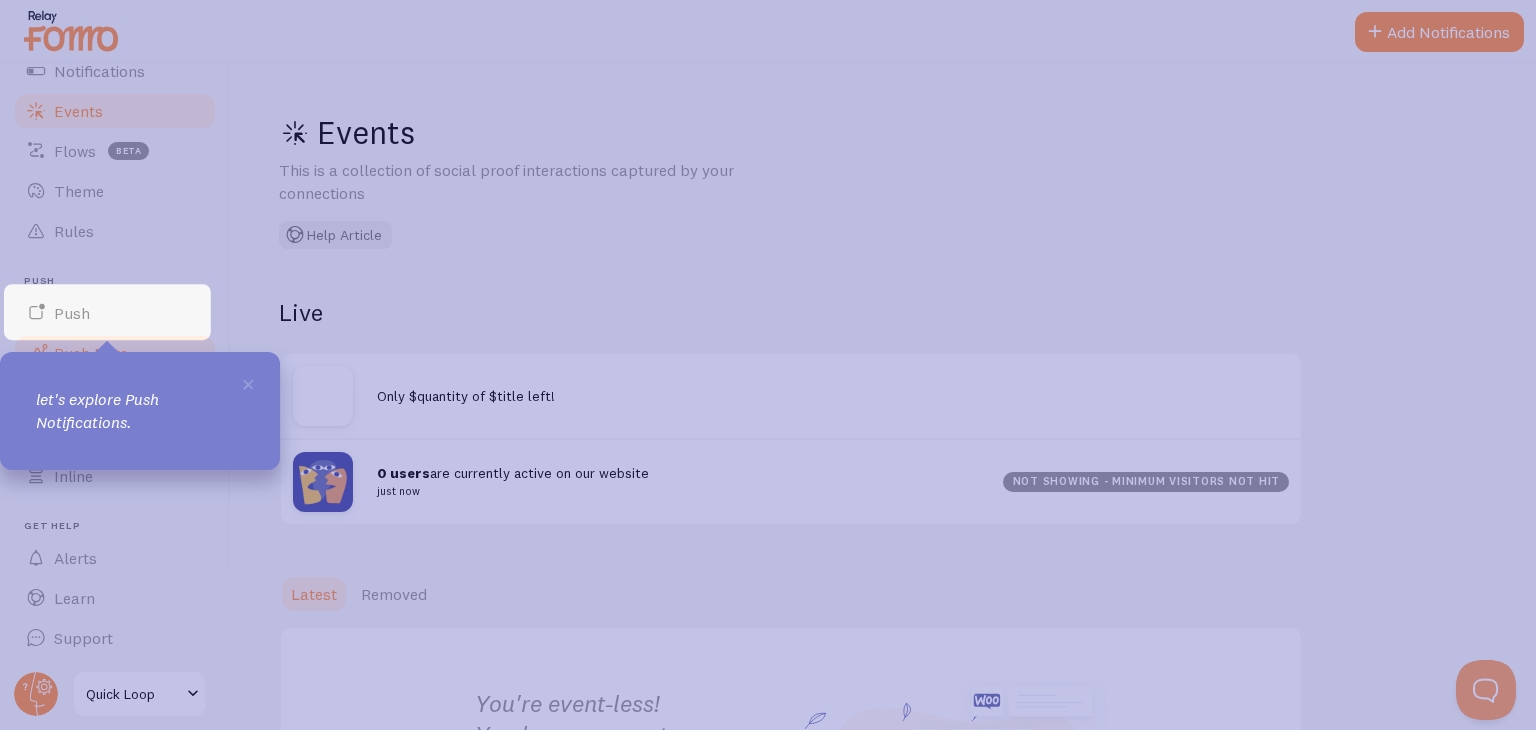 click on "Push Data" at bounding box center [115, 353] 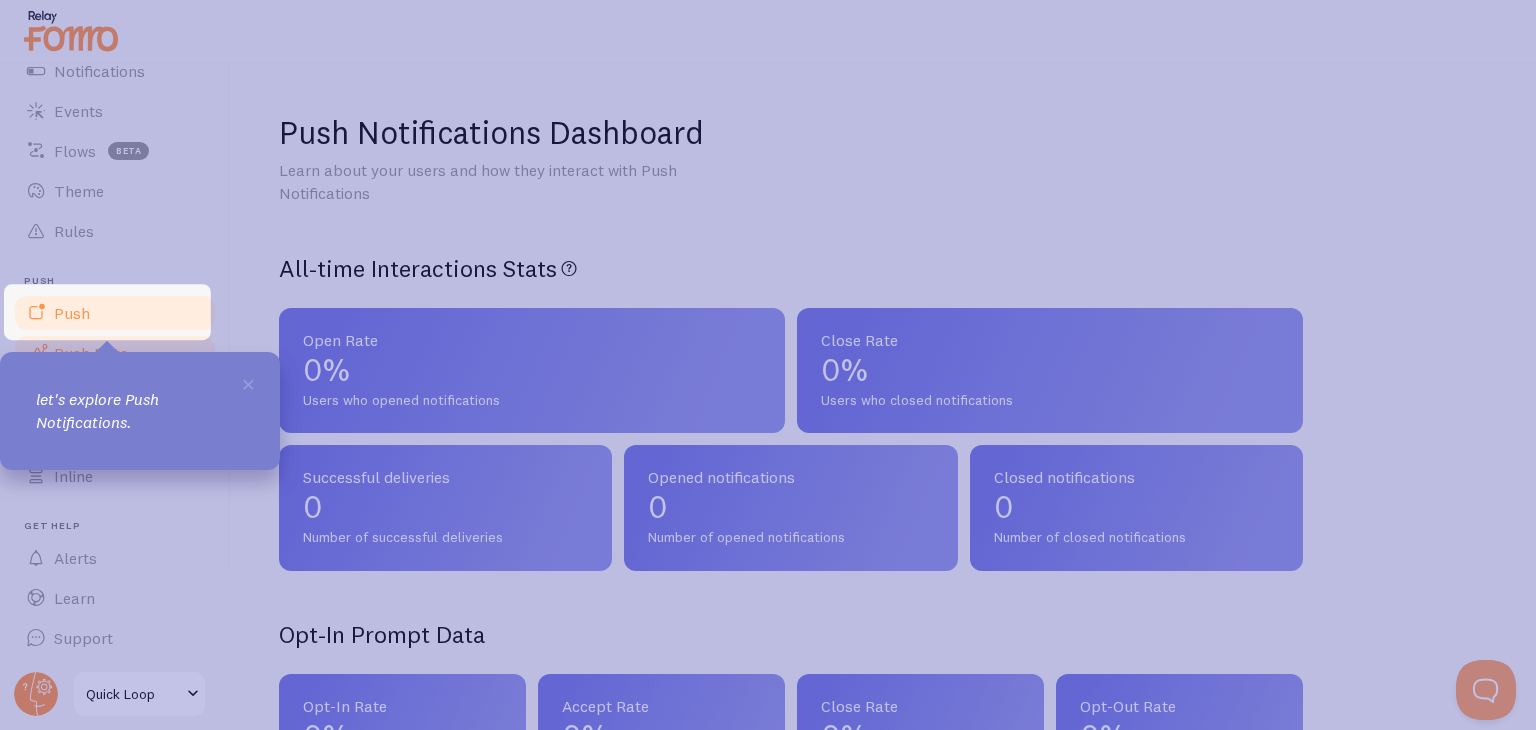 click on "Push" at bounding box center [115, 313] 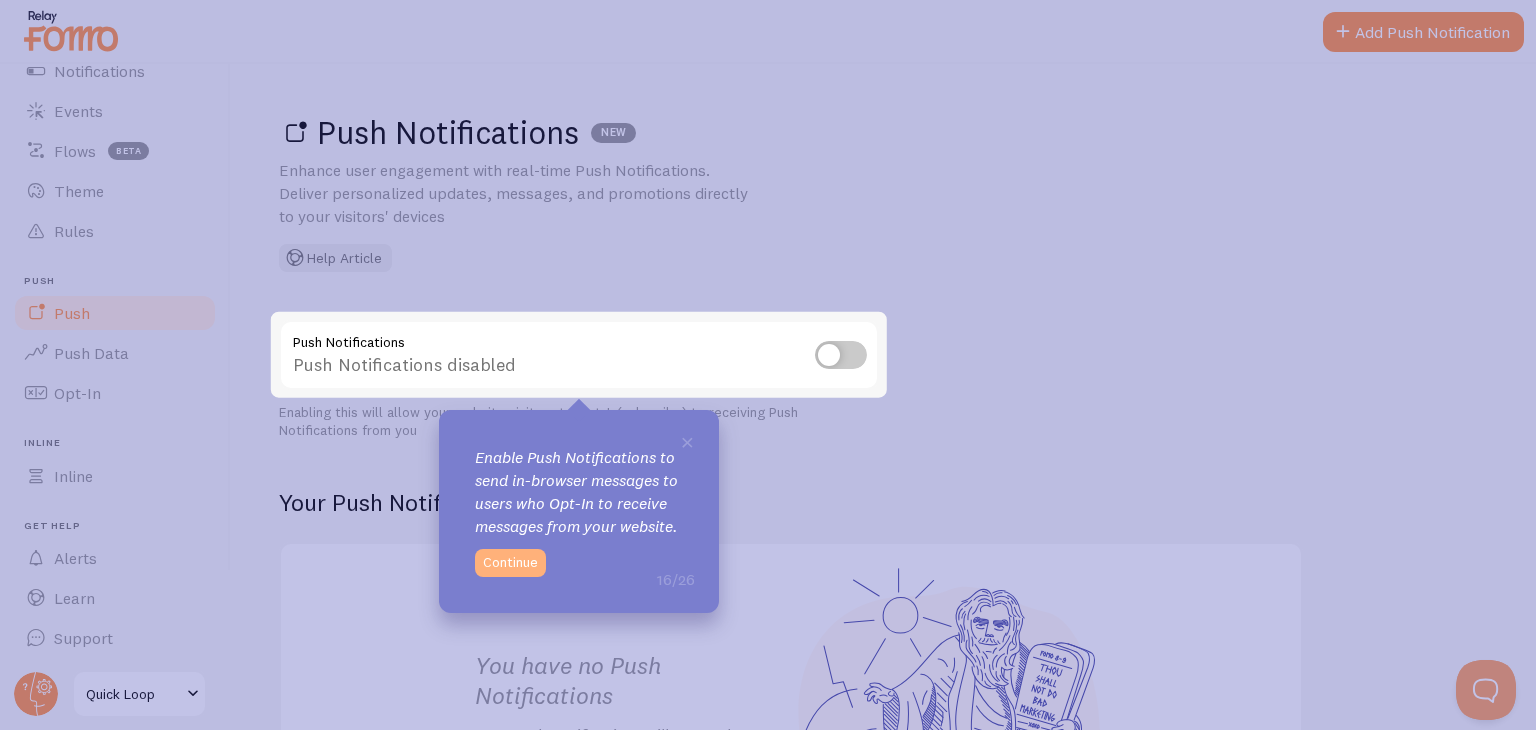 click on "Continue" at bounding box center [510, 563] 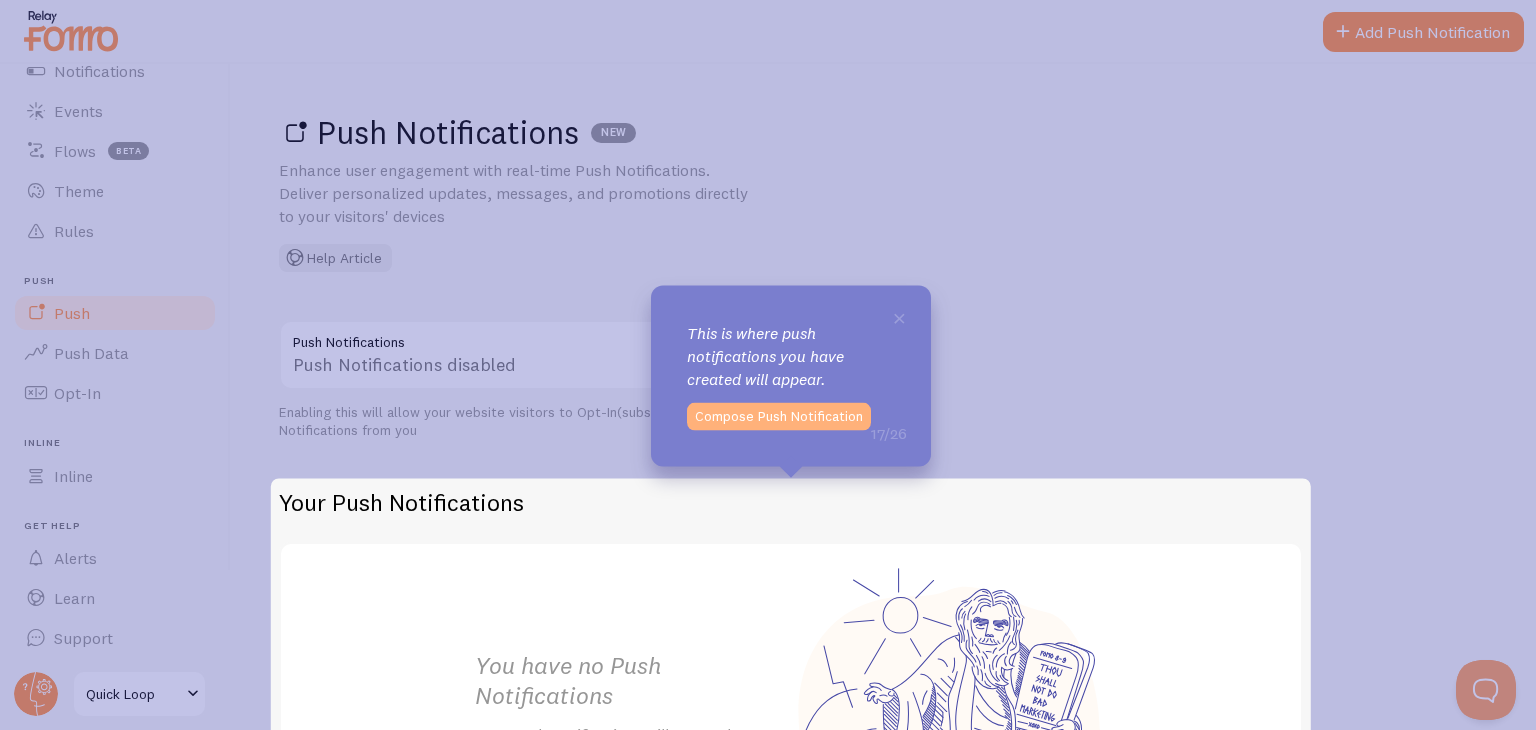click on "Compose Push Notification" at bounding box center [779, 417] 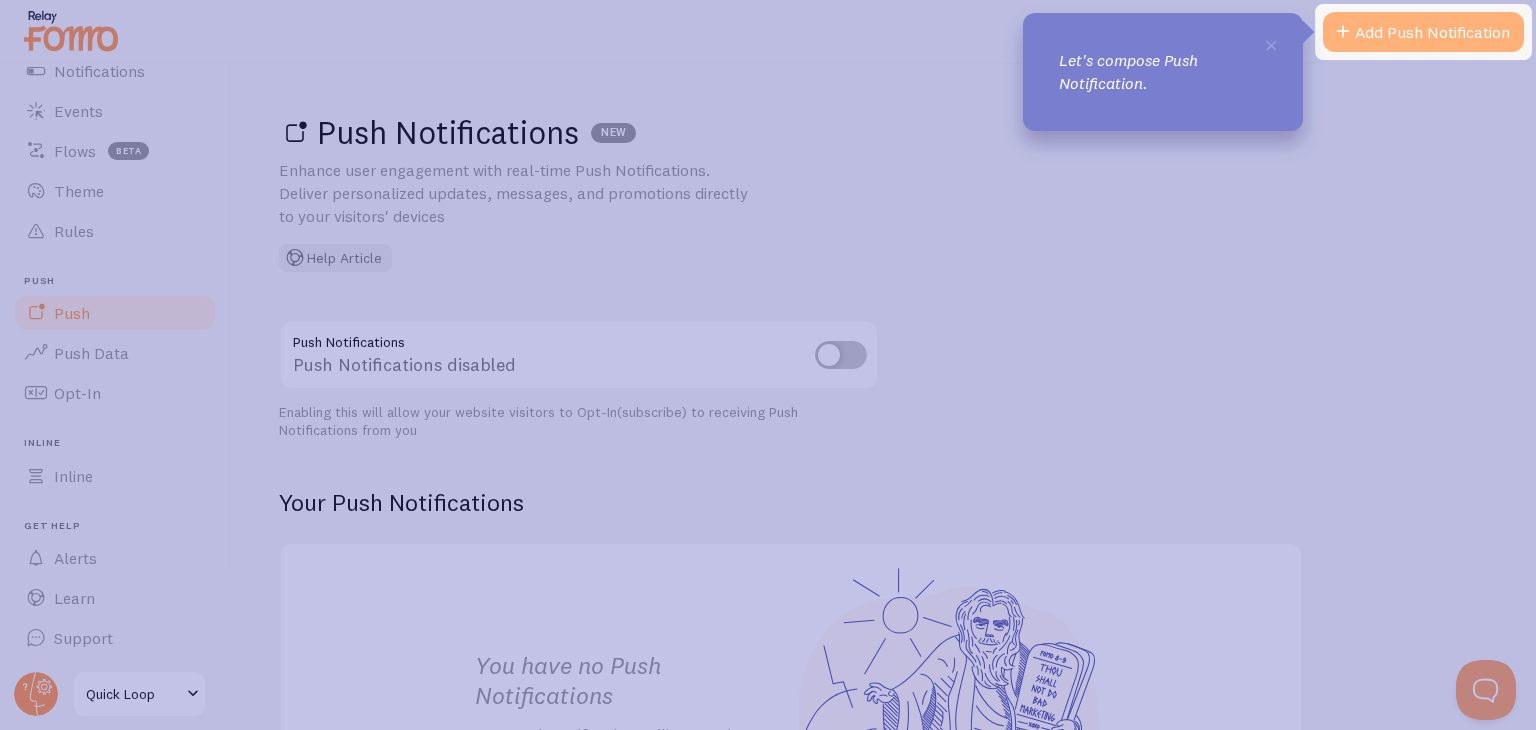 click on "Add Push Notification" at bounding box center (1423, 32) 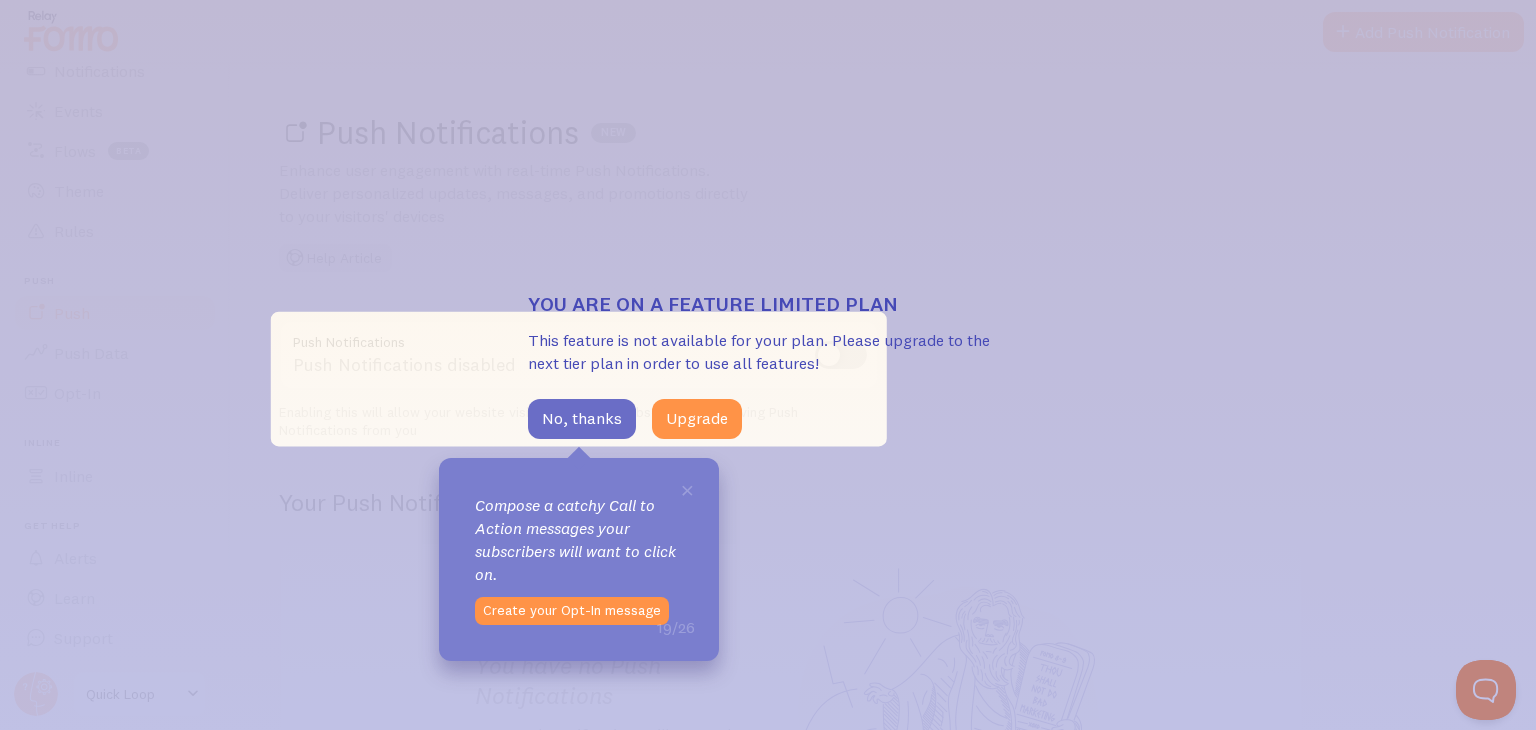 click on "No, thanks" at bounding box center (582, 419) 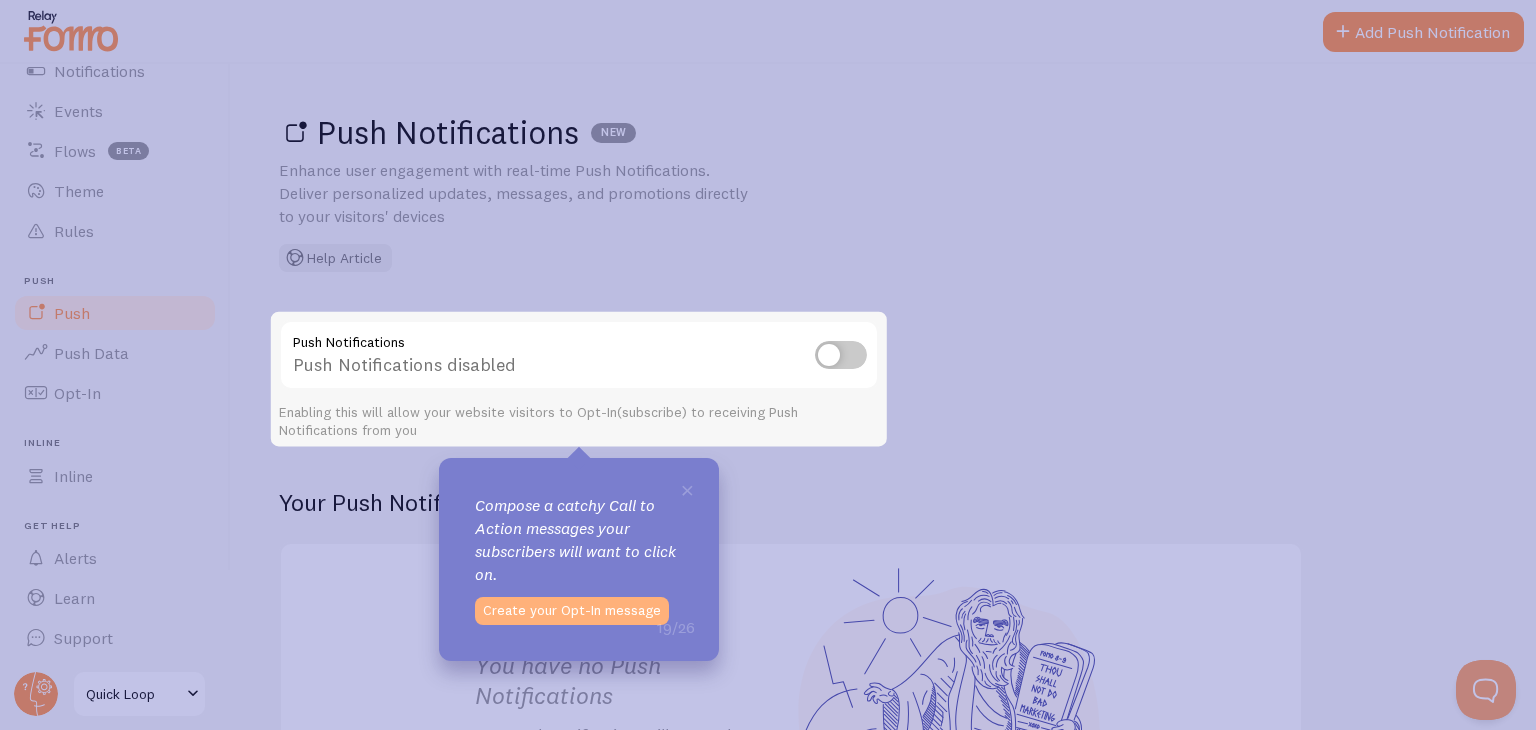 click on "Create your Opt-In message" at bounding box center [572, 611] 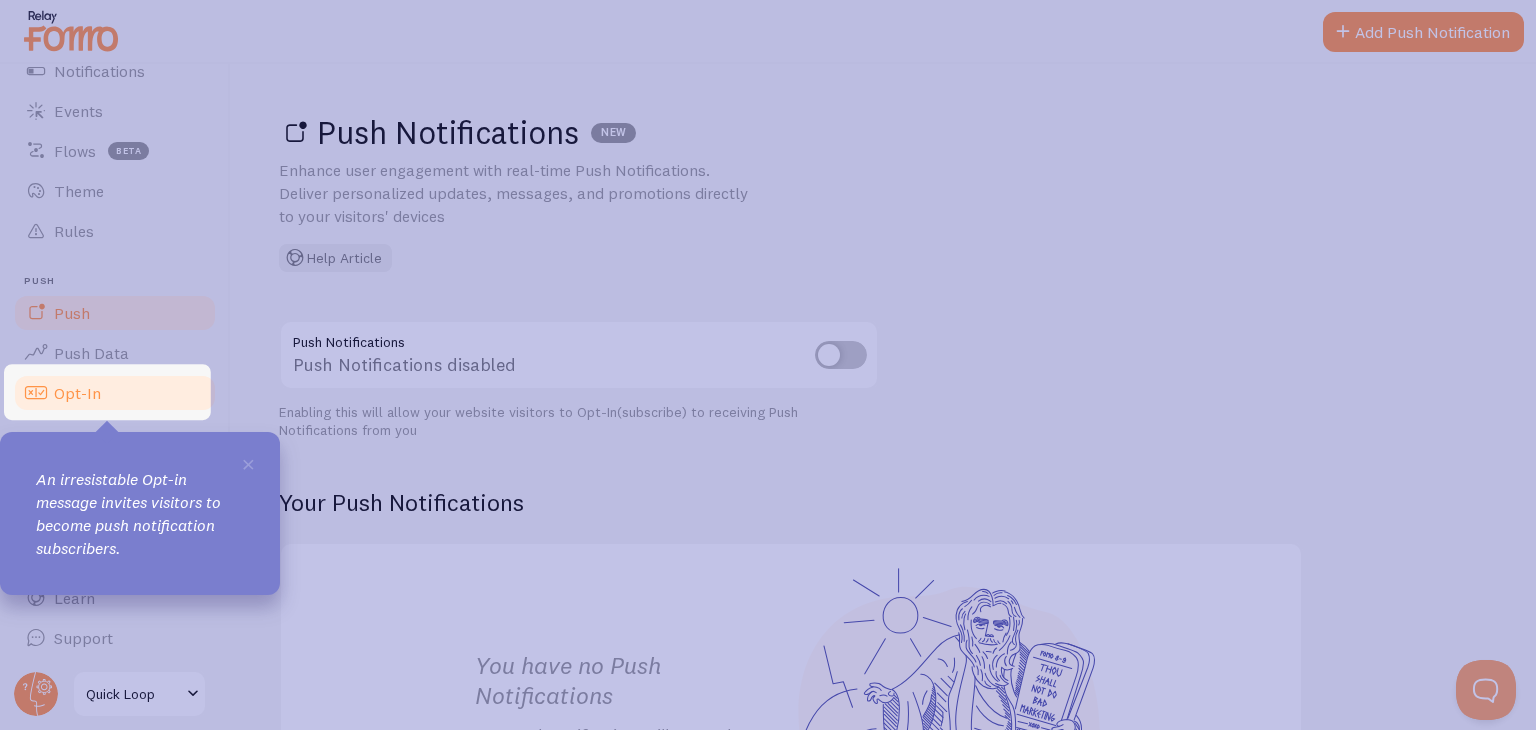 click on "Opt-In" at bounding box center [115, 393] 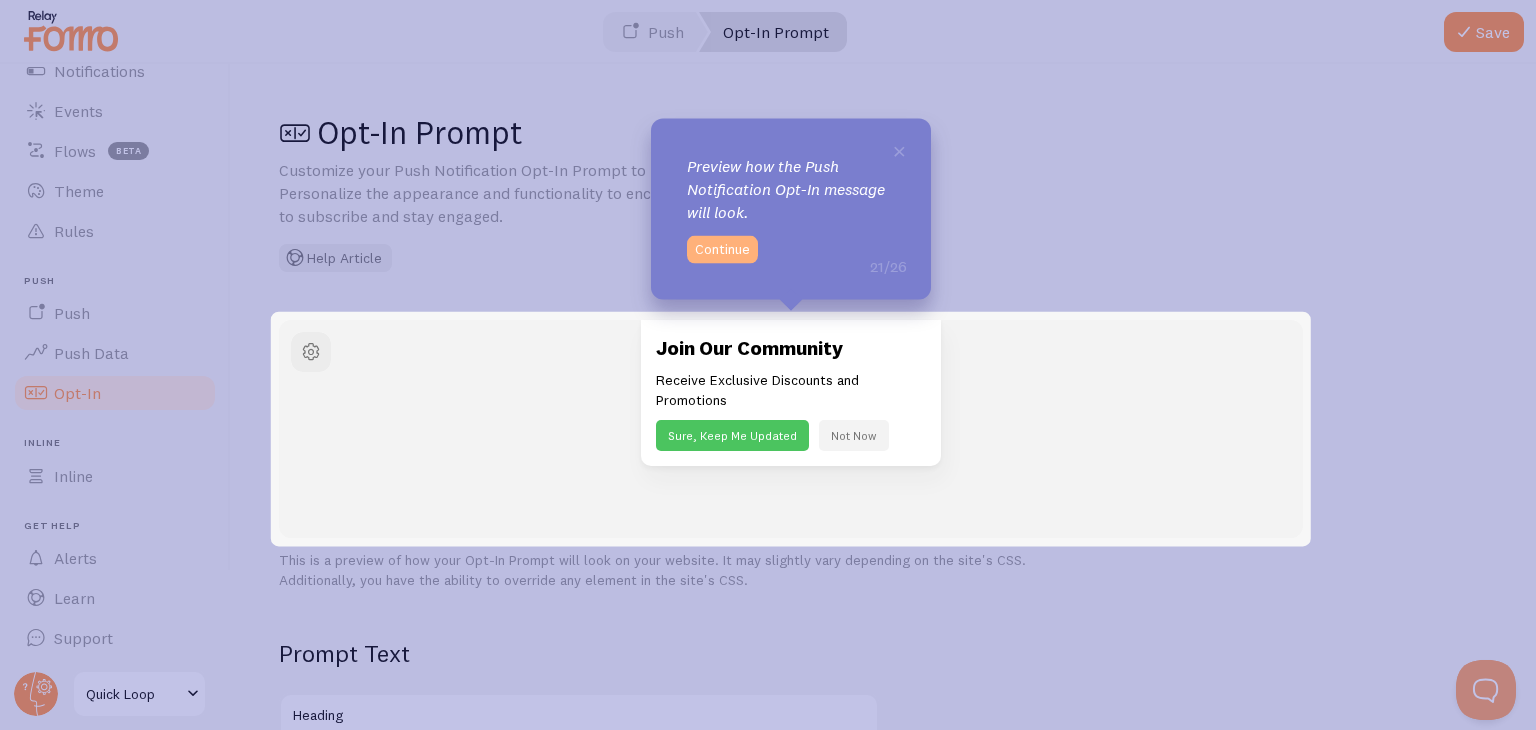 click on "Continue" at bounding box center (722, 250) 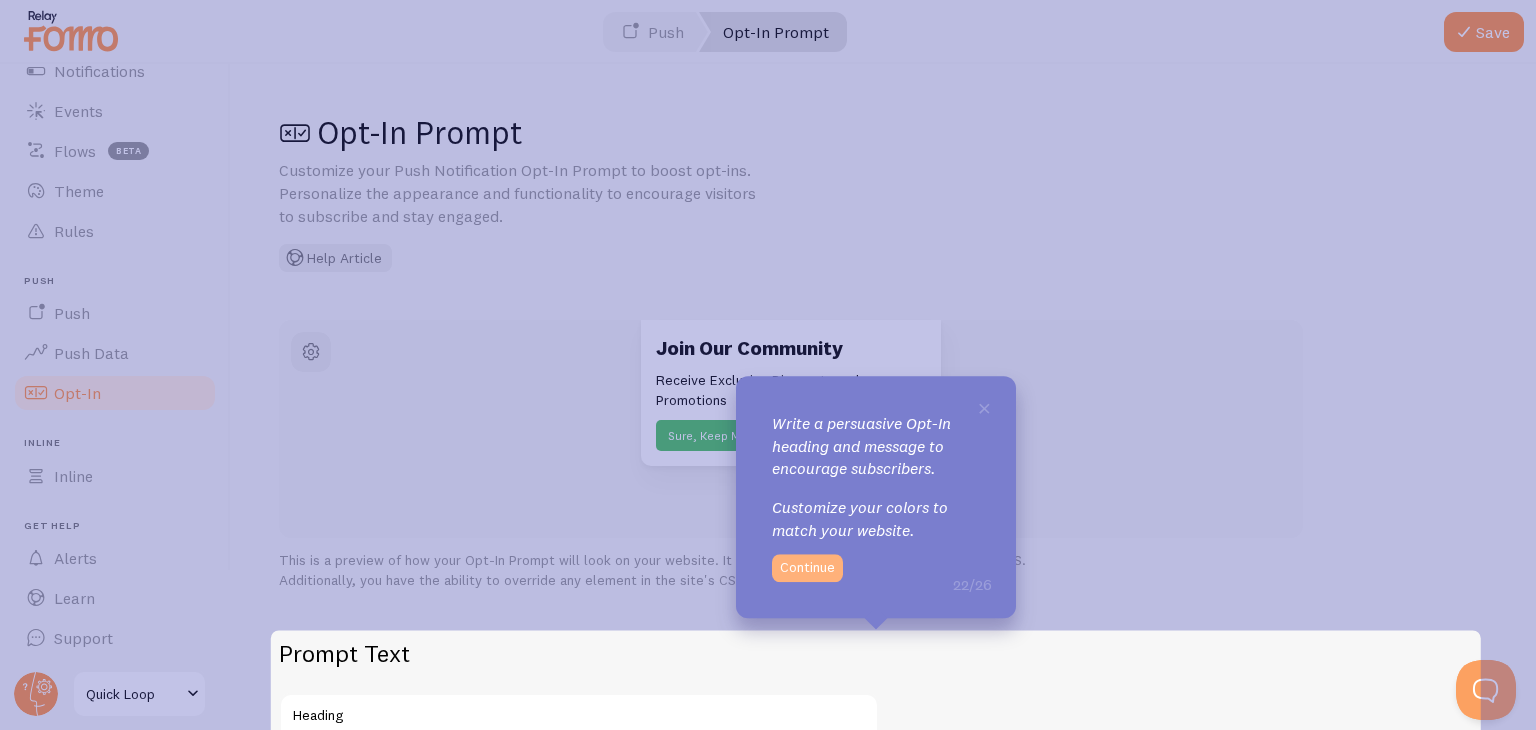 click on "Continue" at bounding box center [807, 568] 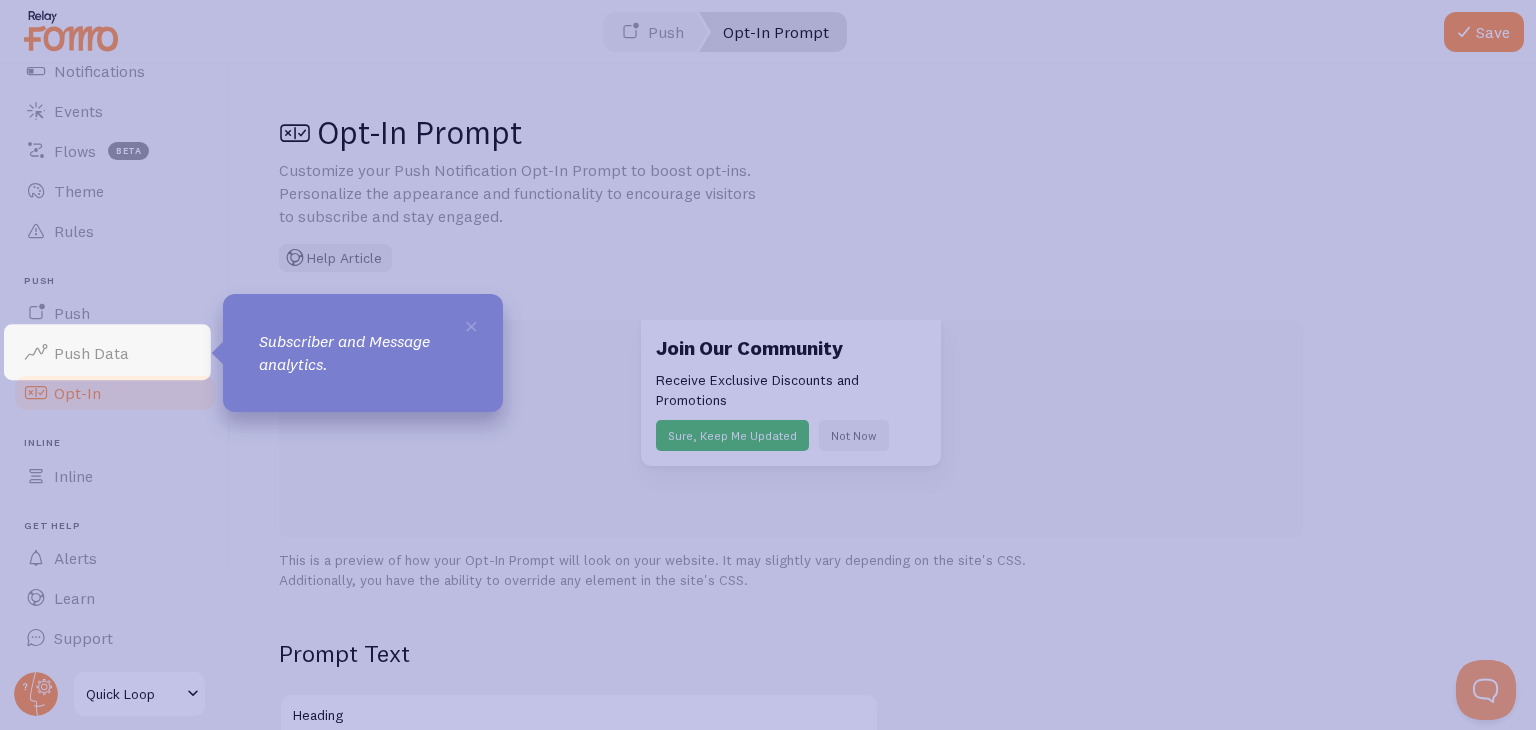click on "Opt-In" at bounding box center [115, 393] 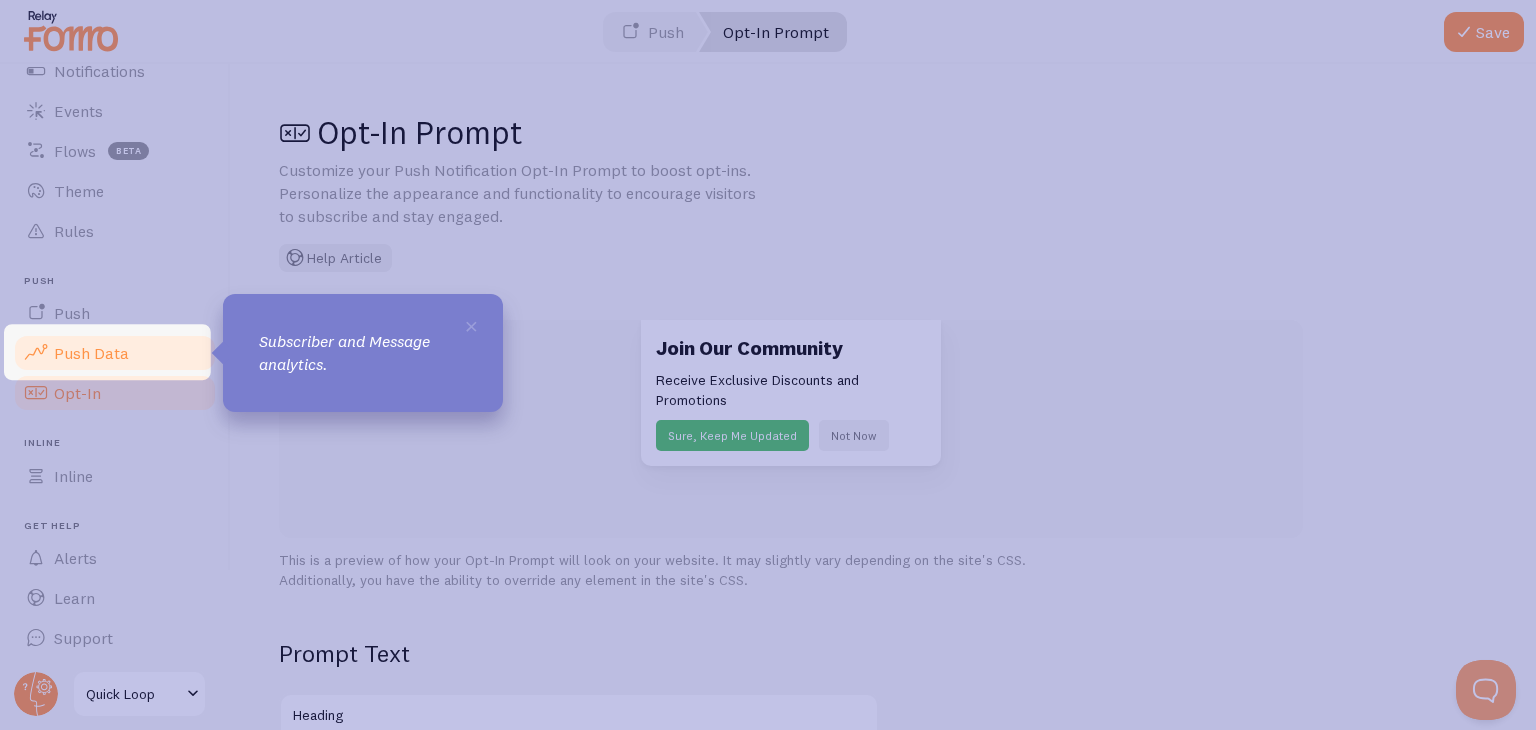click on "Push Data" at bounding box center [115, 353] 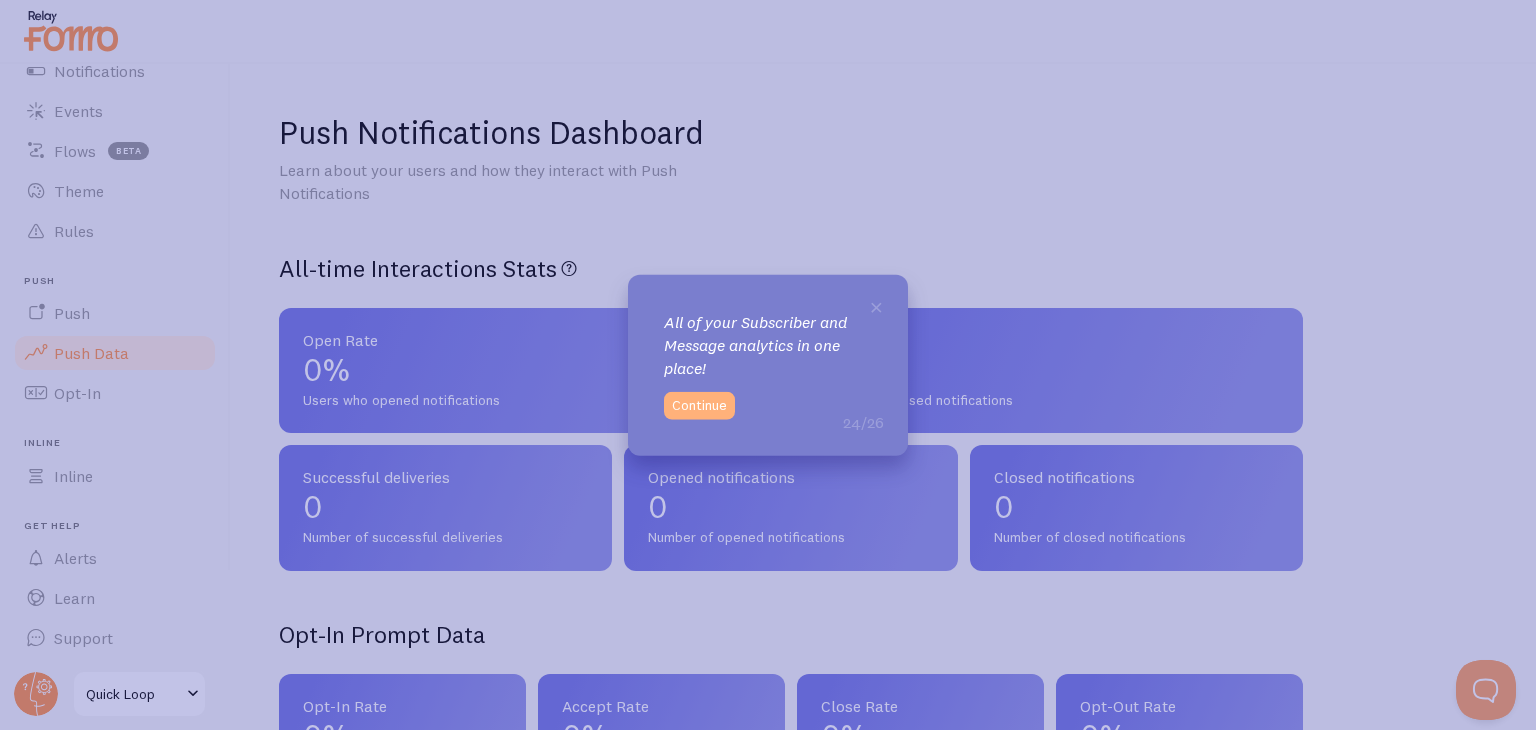 click on "Continue" at bounding box center (699, 405) 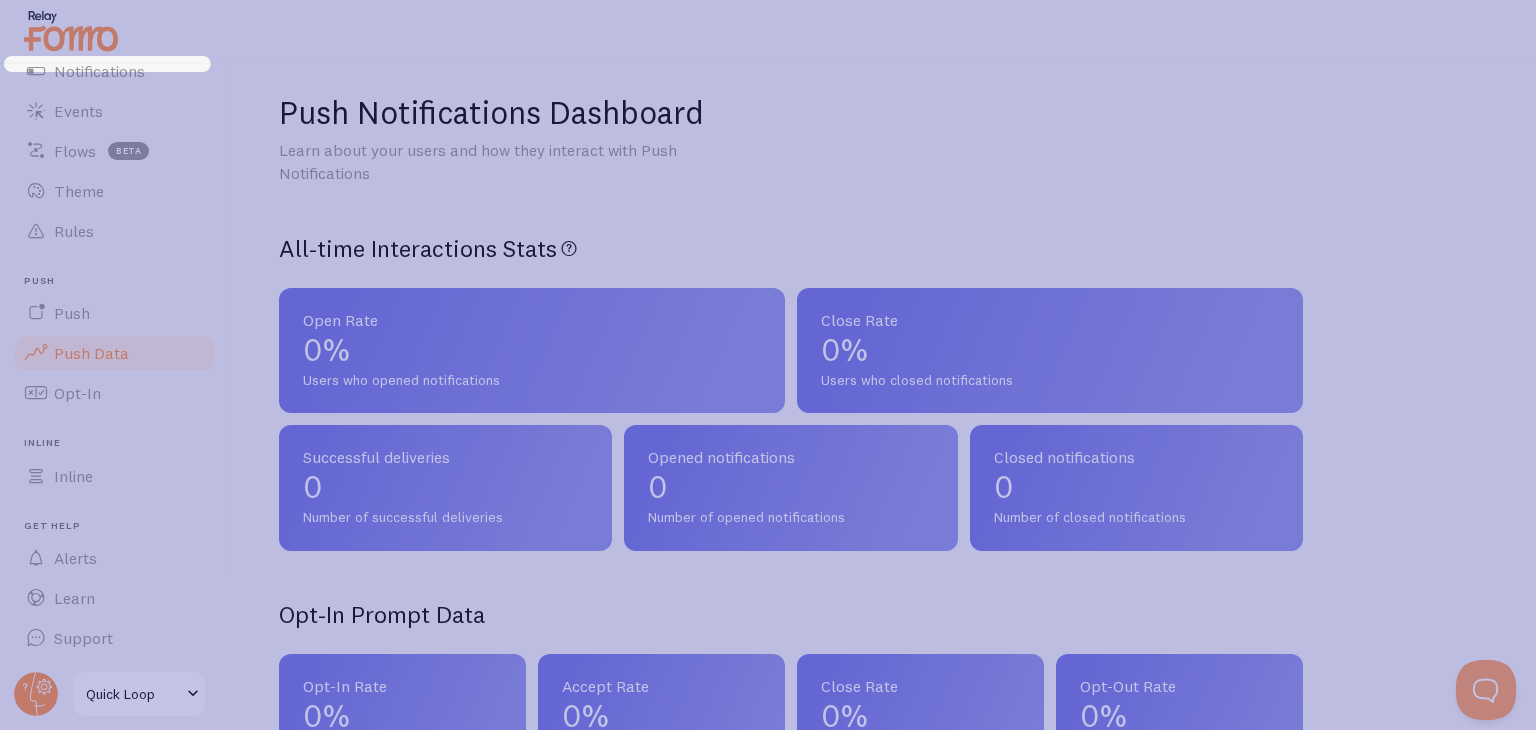 scroll, scrollTop: 0, scrollLeft: 0, axis: both 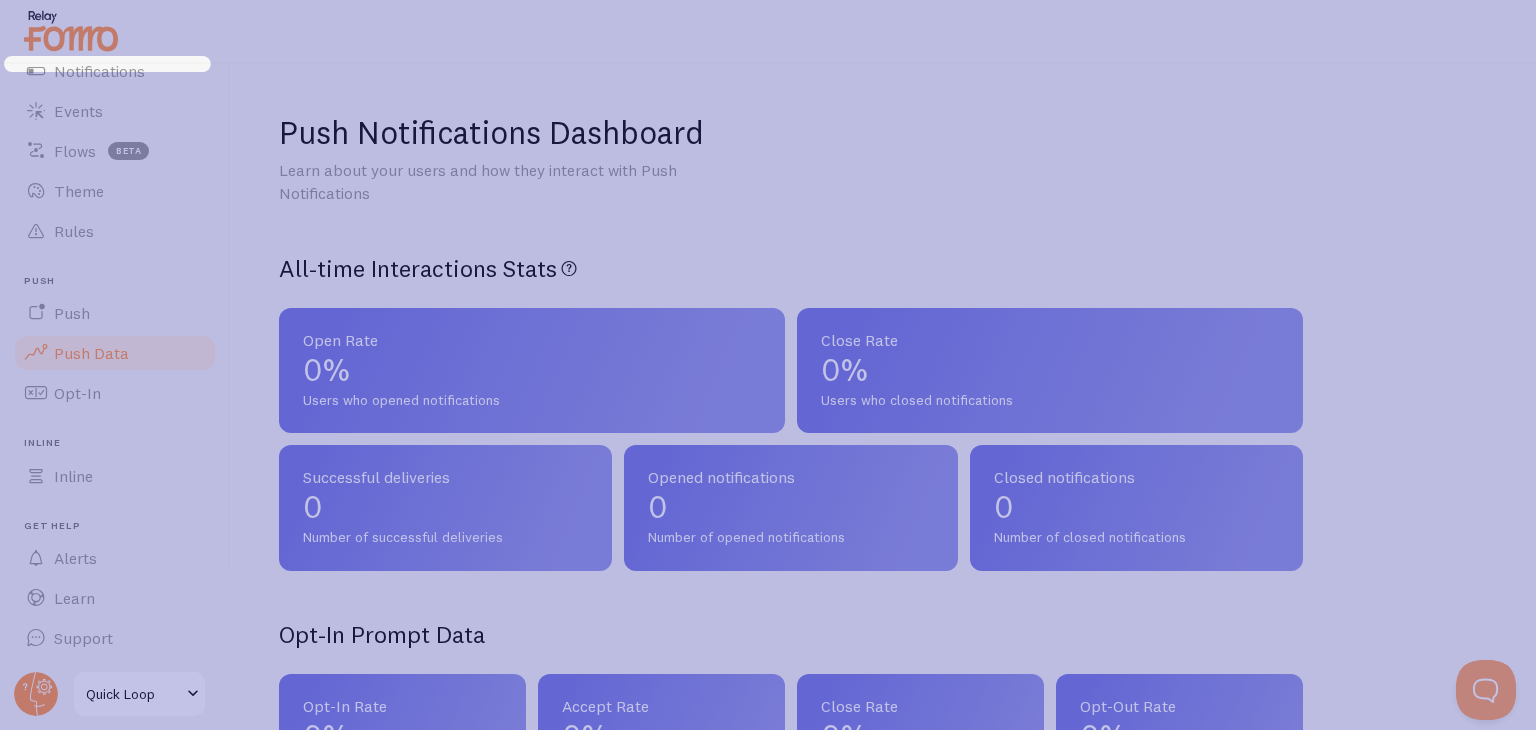 click at bounding box center (768, 32) 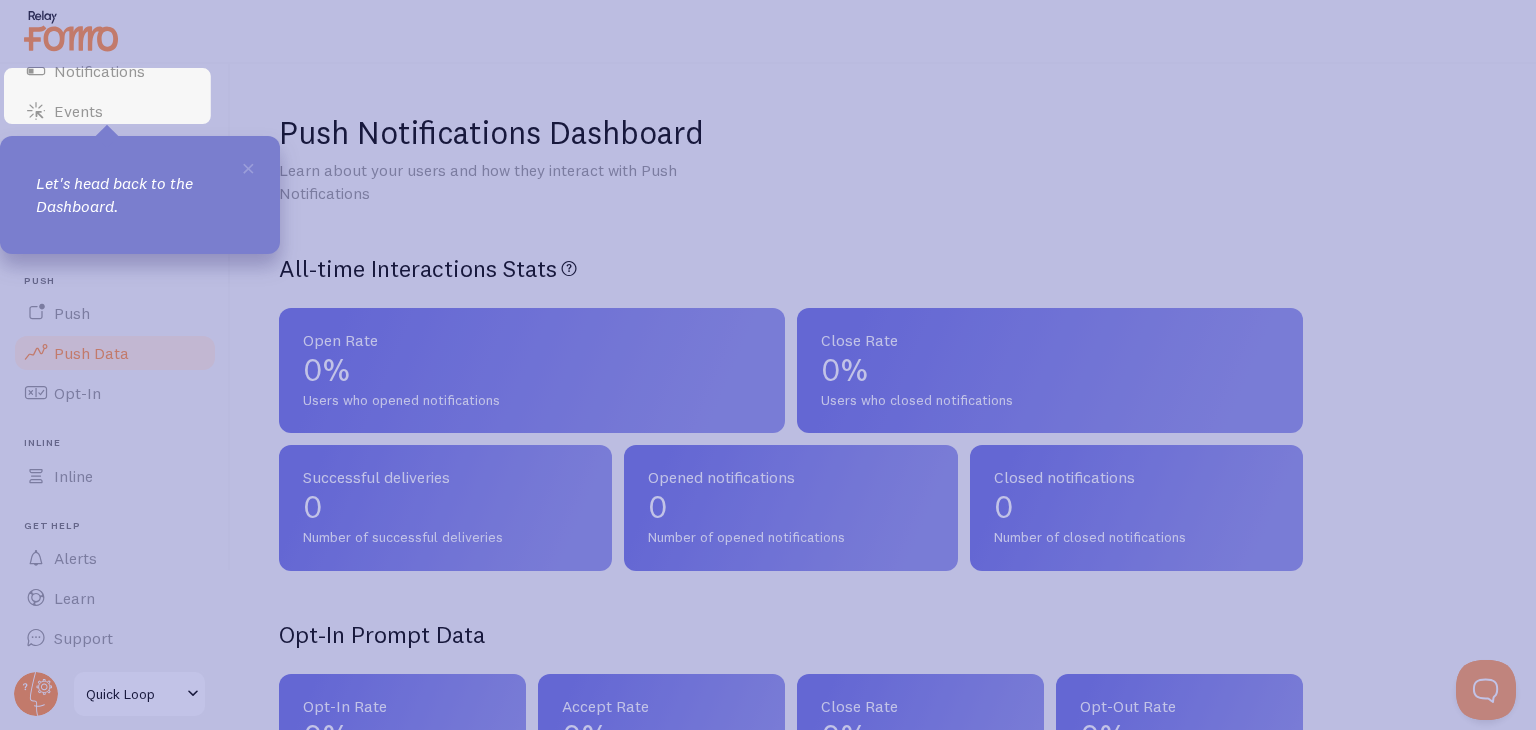 scroll, scrollTop: 0, scrollLeft: 0, axis: both 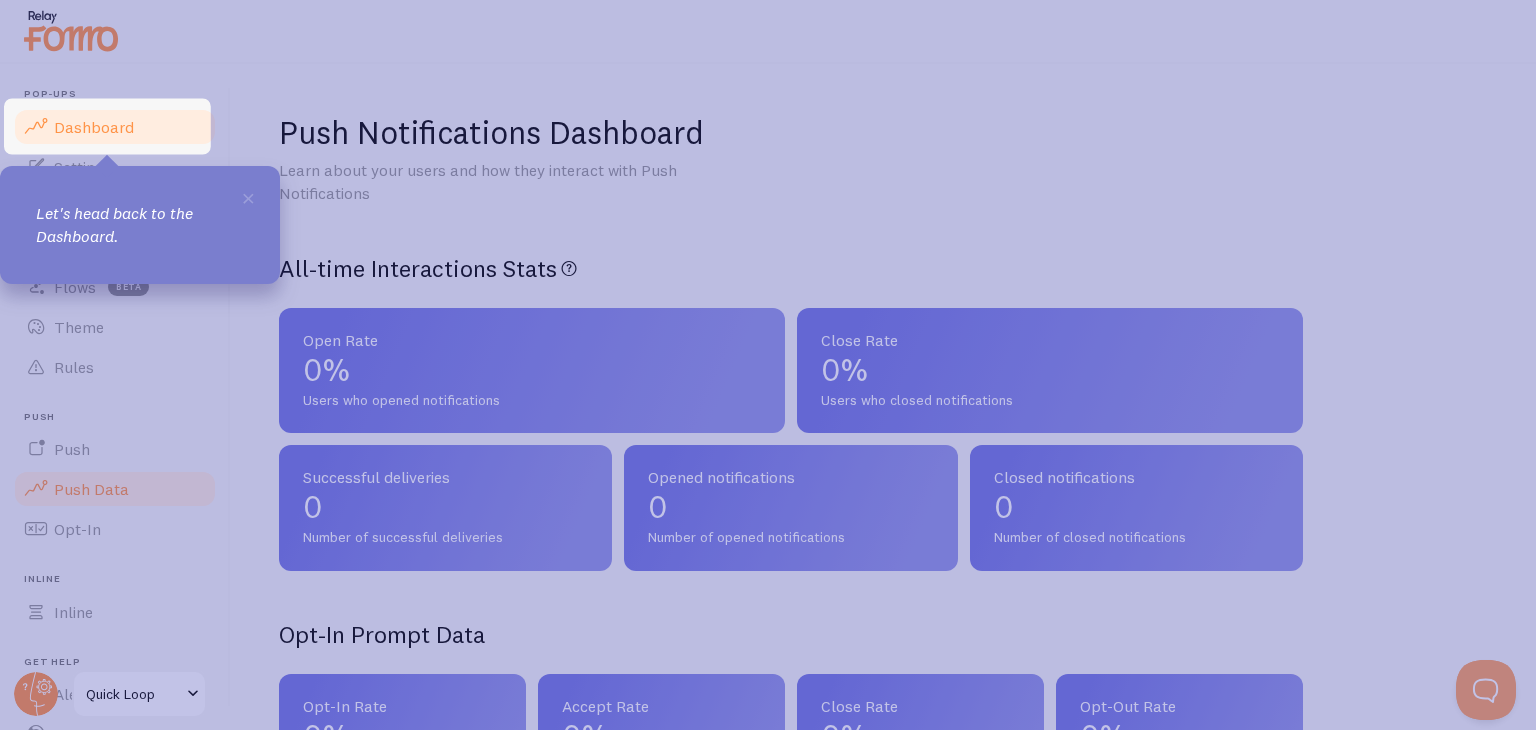 click on "Dashboard" at bounding box center (115, 127) 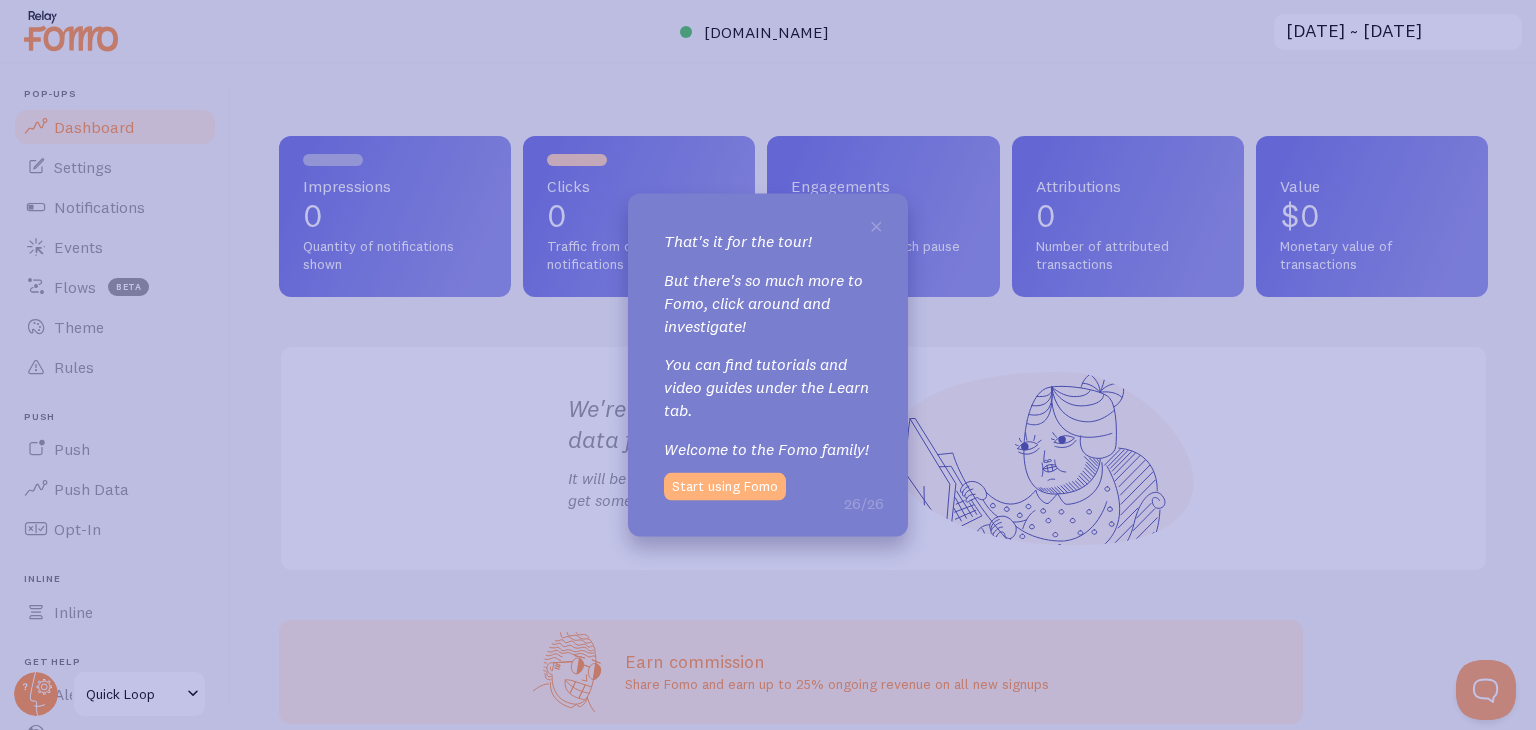 click on "Start using Fomo" at bounding box center [725, 486] 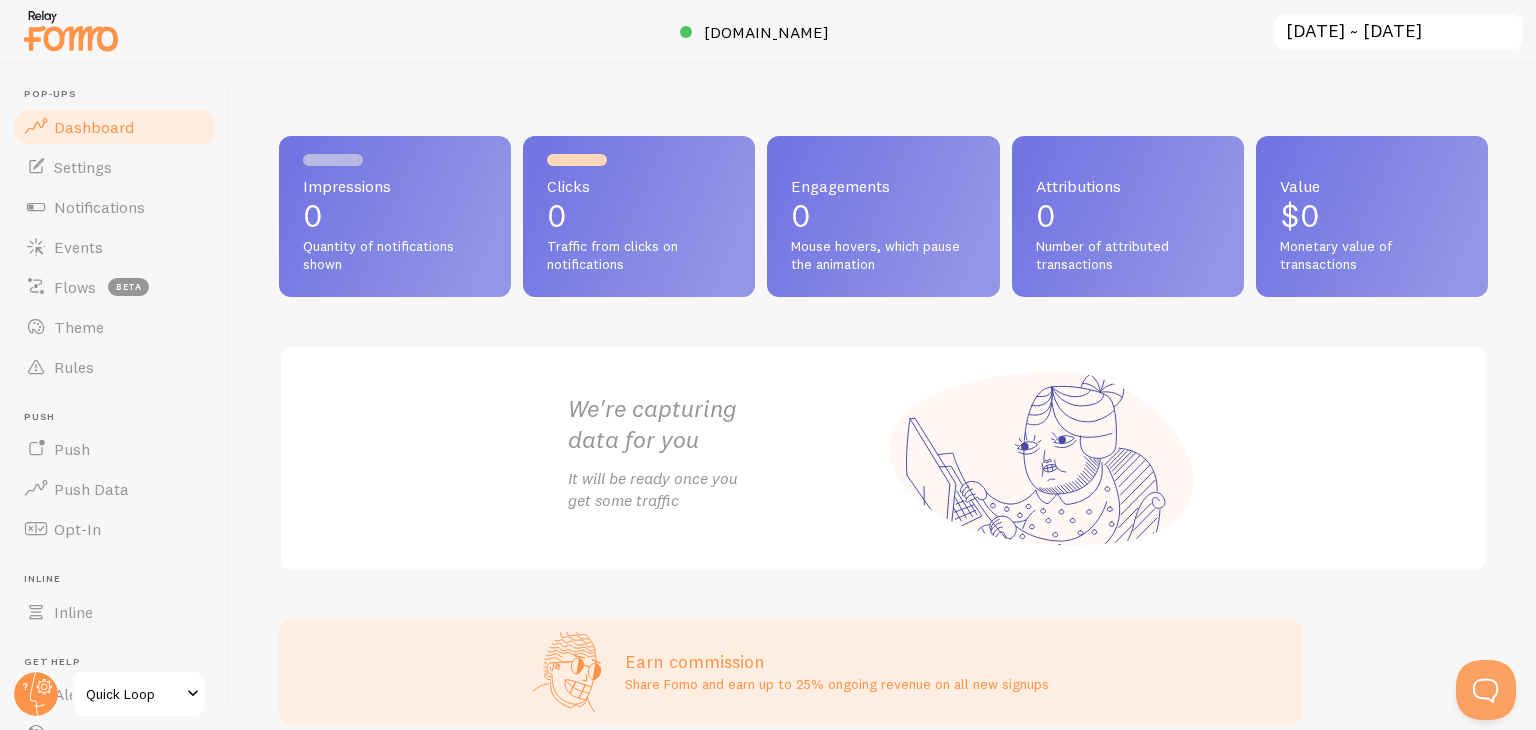scroll, scrollTop: 89, scrollLeft: 0, axis: vertical 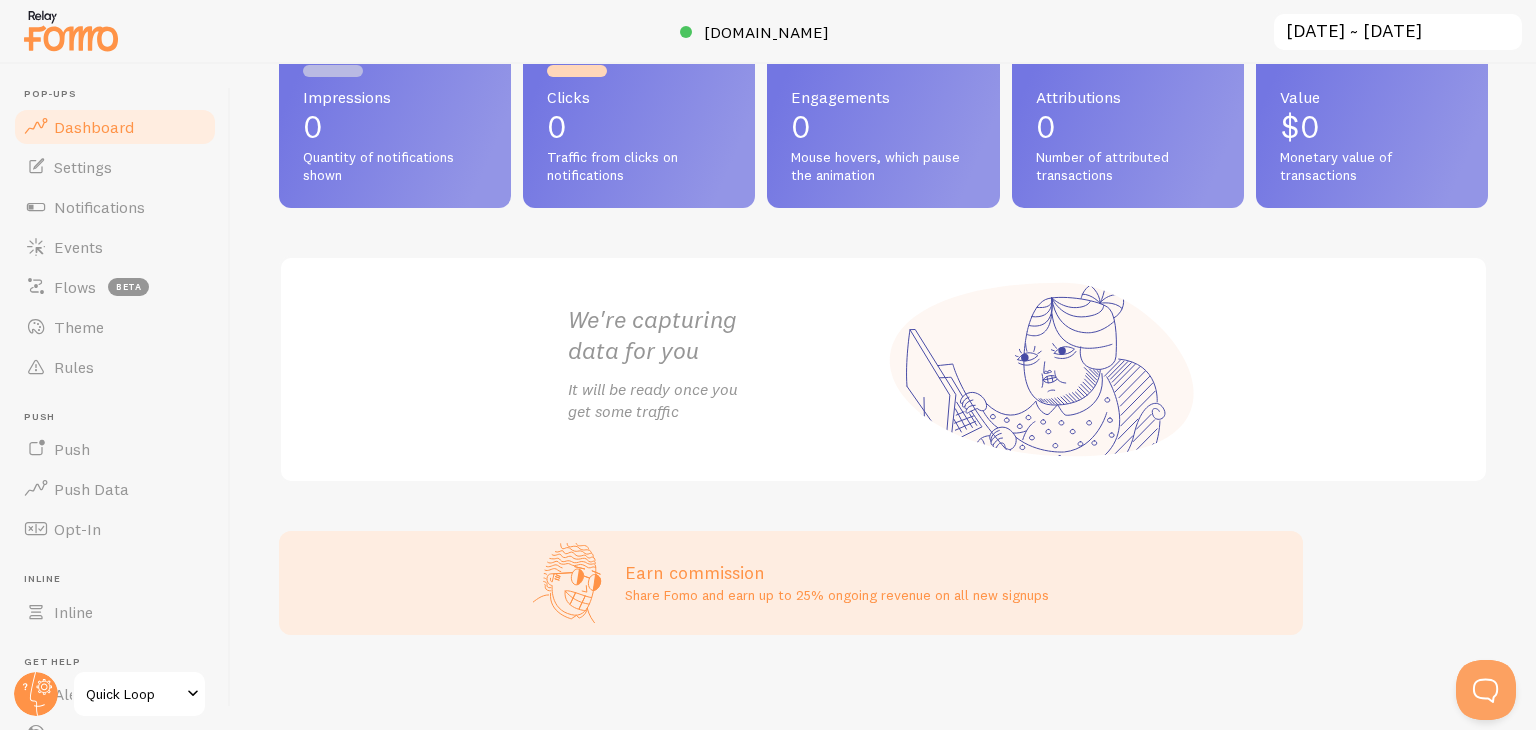 click on "Quick Loop" at bounding box center (133, 694) 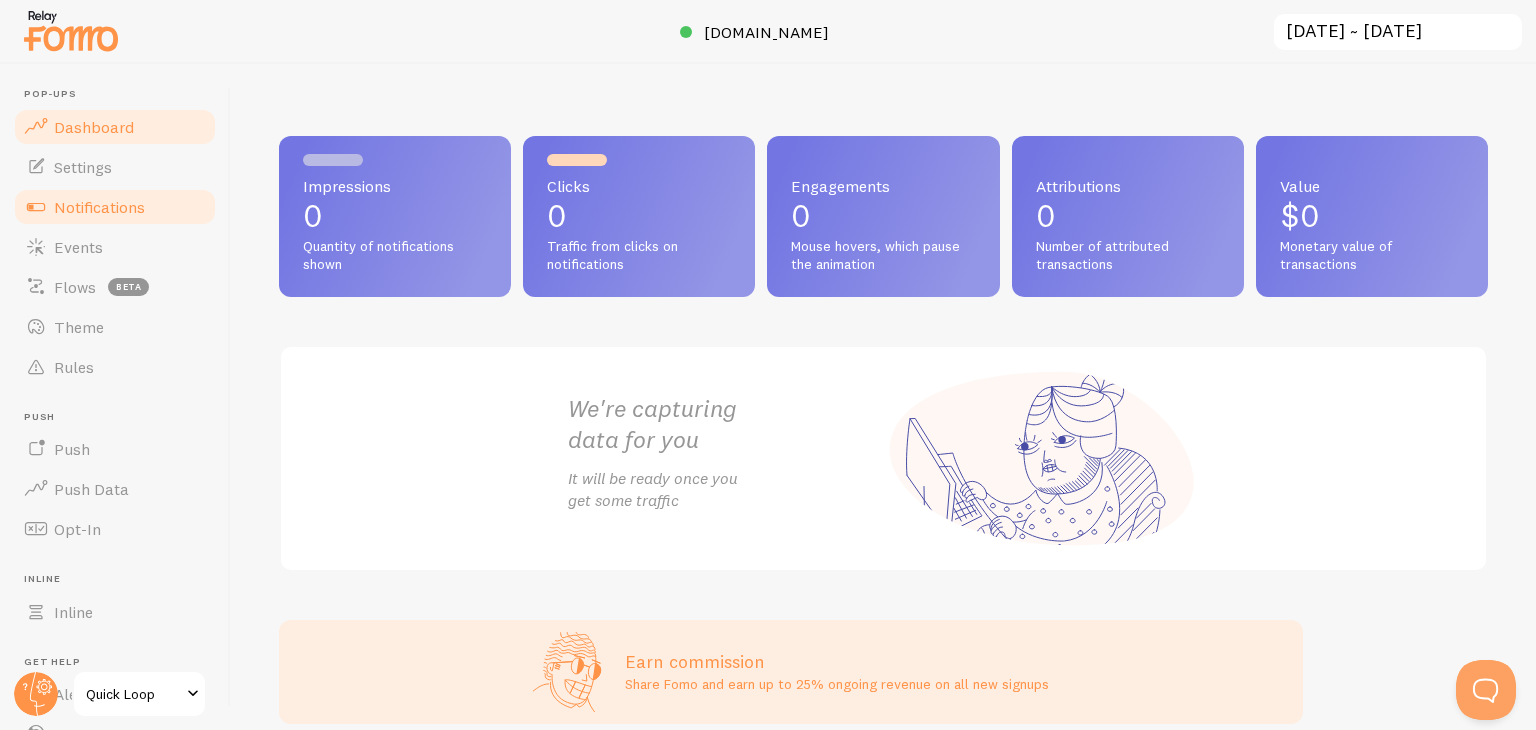 click on "Notifications" at bounding box center [115, 207] 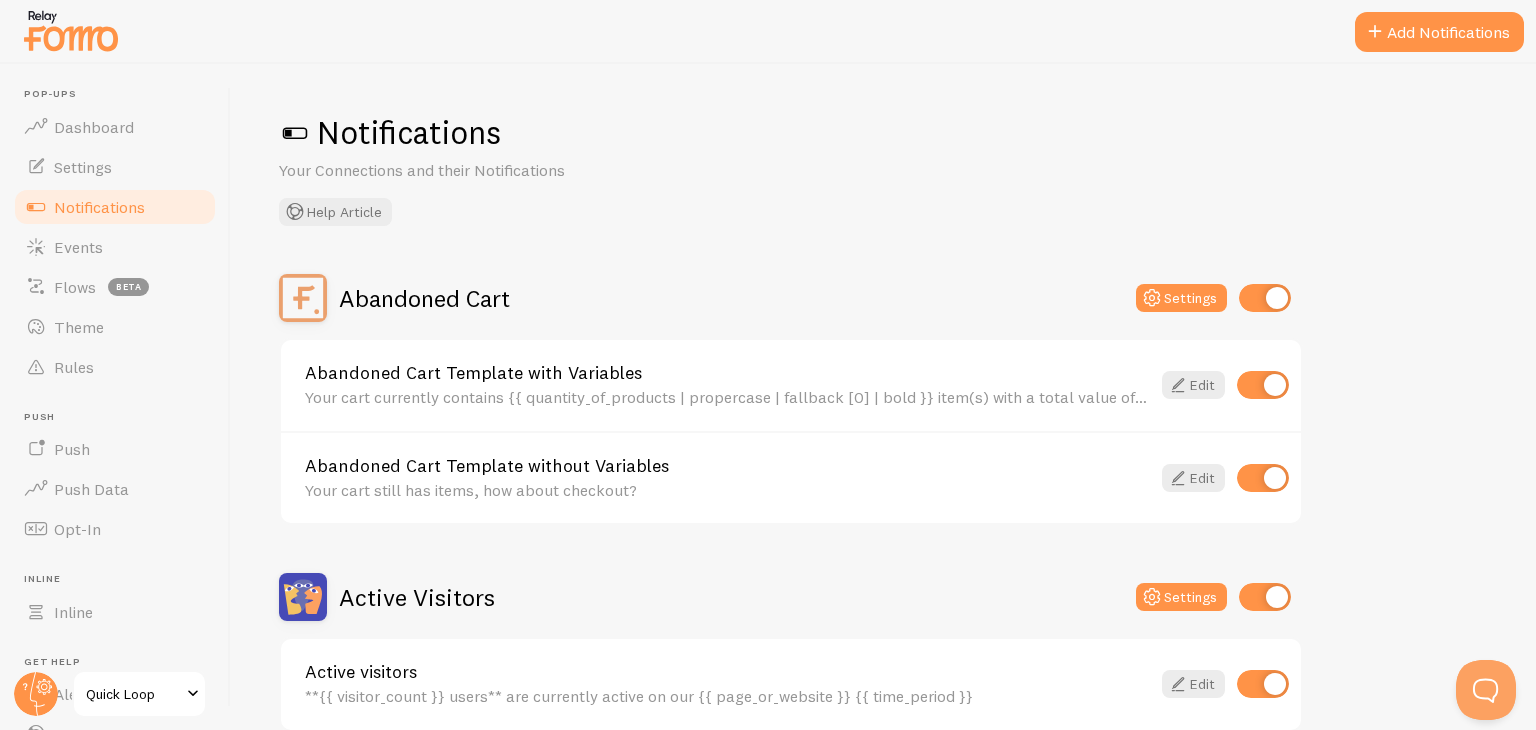 click at bounding box center [295, 133] 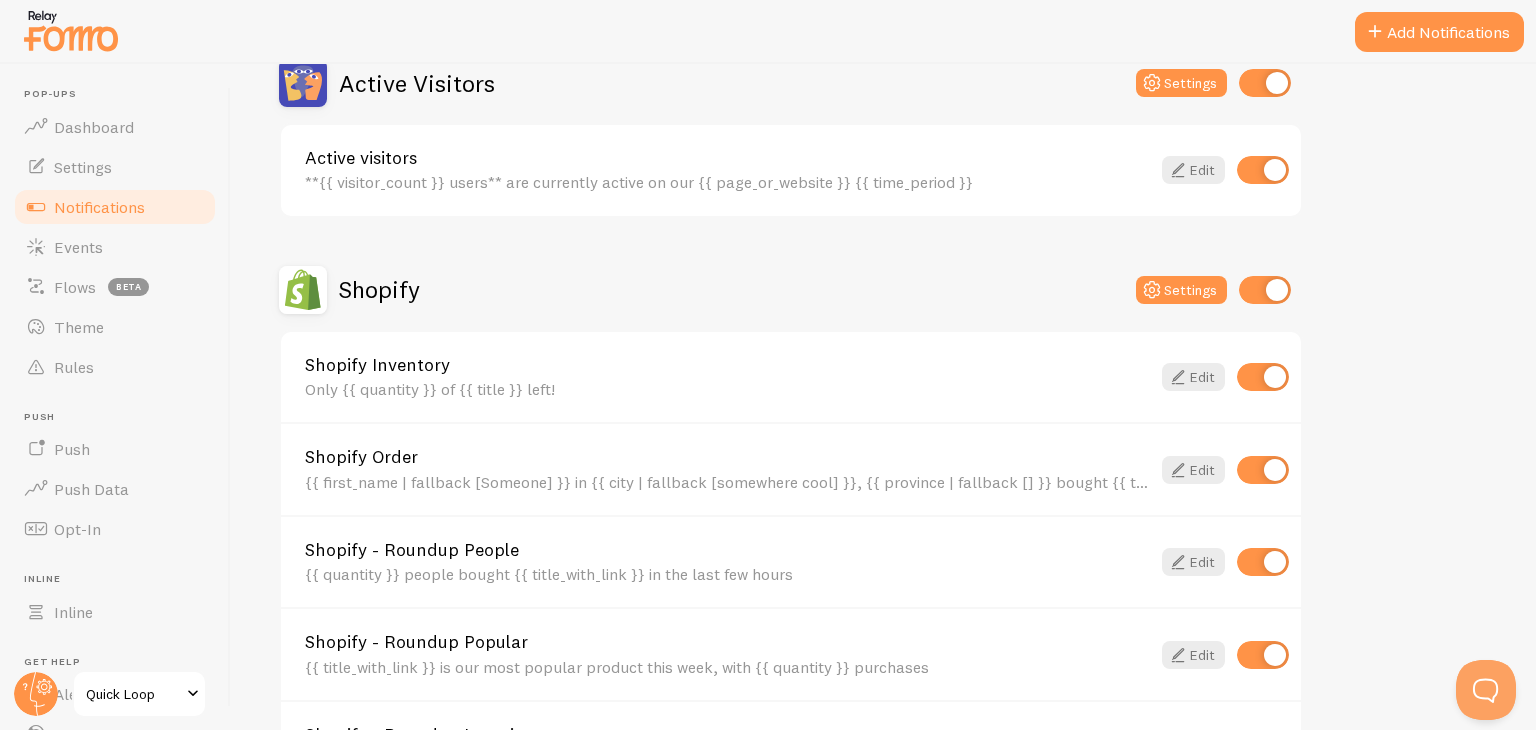 scroll, scrollTop: 0, scrollLeft: 0, axis: both 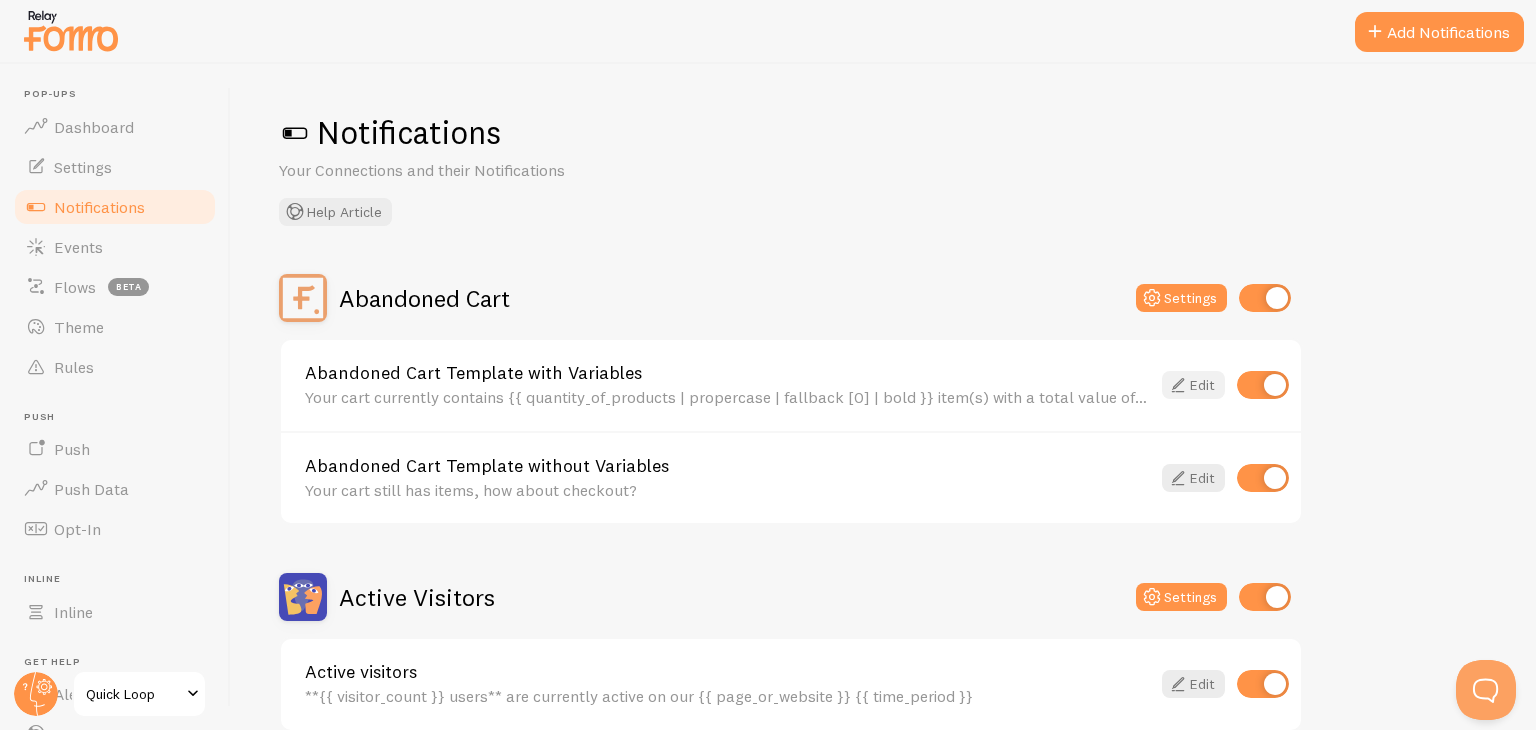 click on "Edit" at bounding box center (1193, 385) 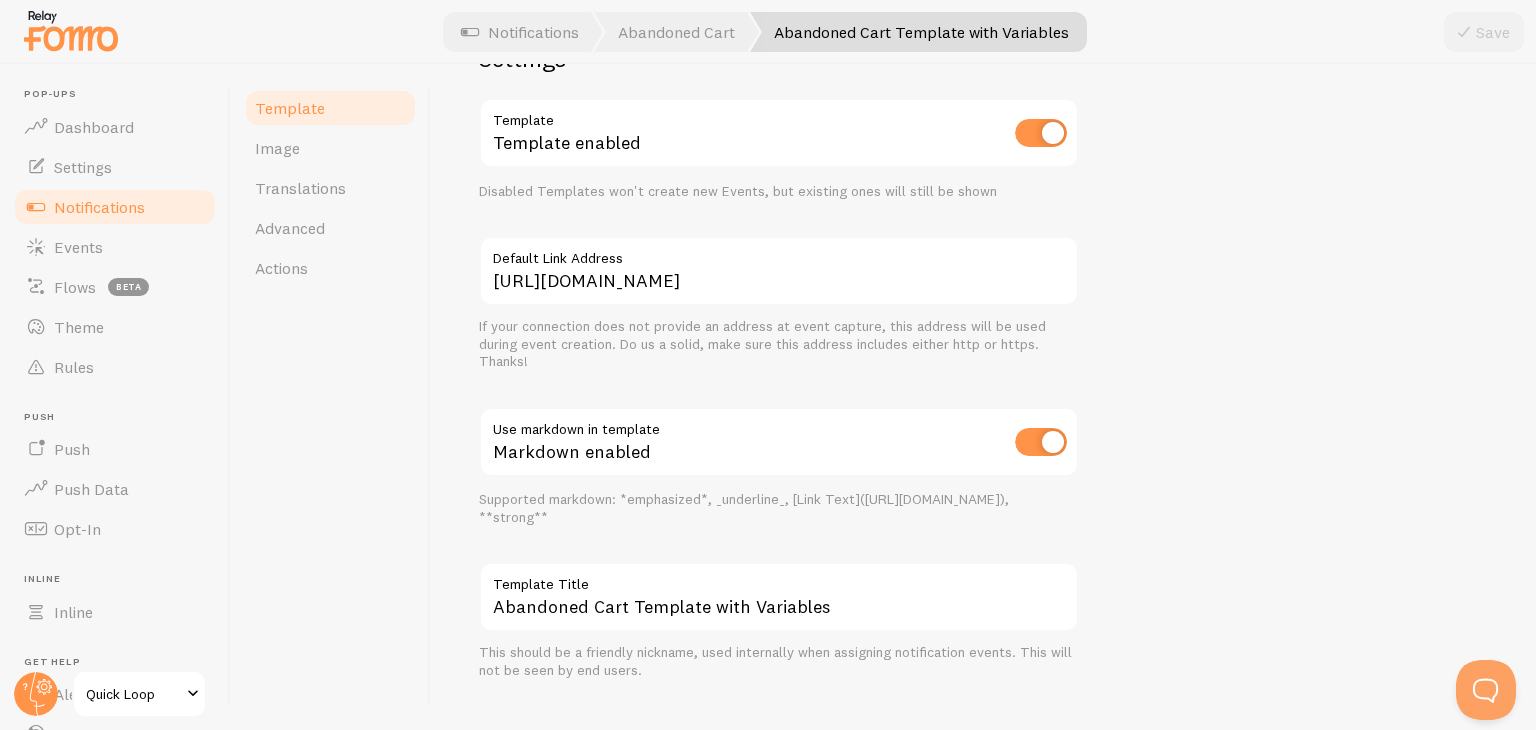scroll, scrollTop: 764, scrollLeft: 0, axis: vertical 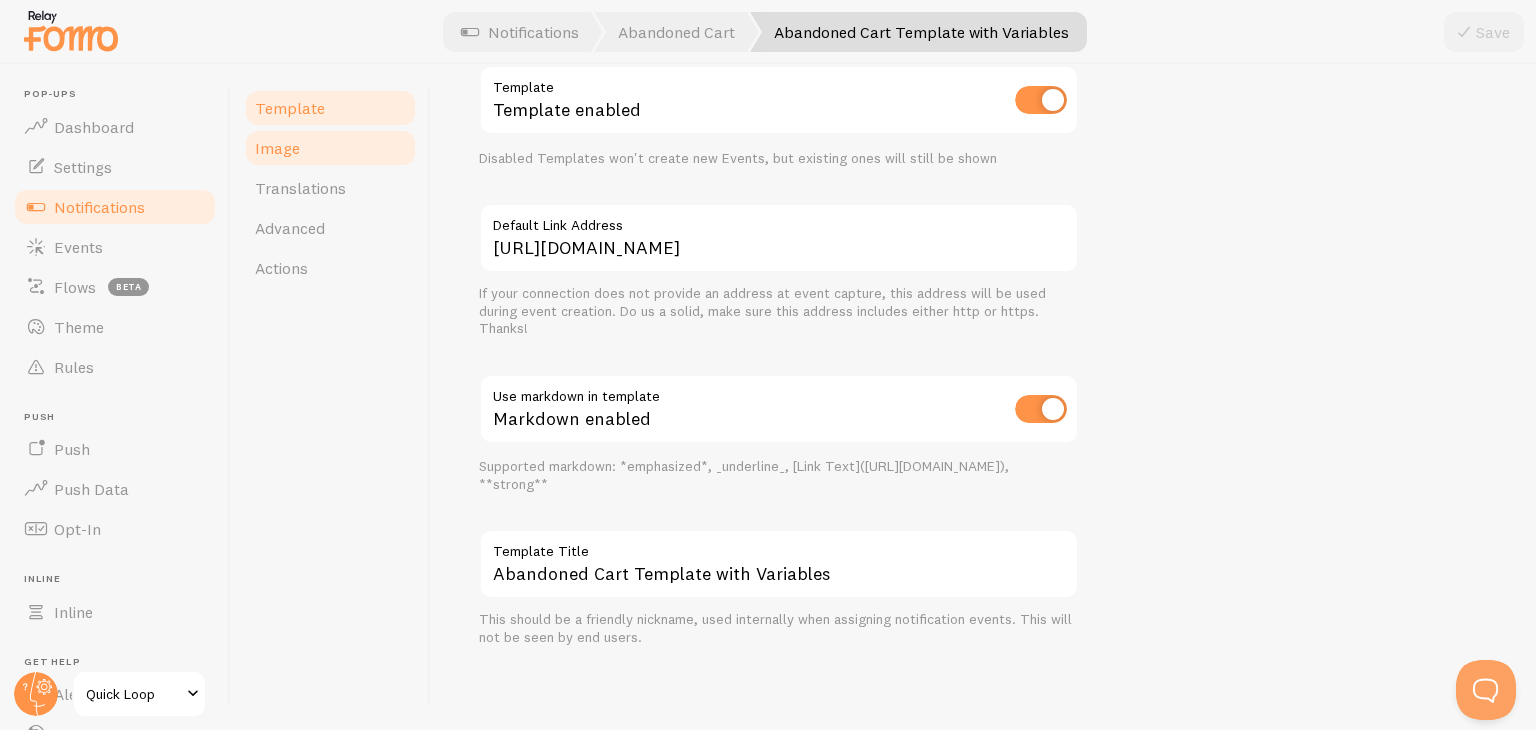 click on "Image" at bounding box center (277, 148) 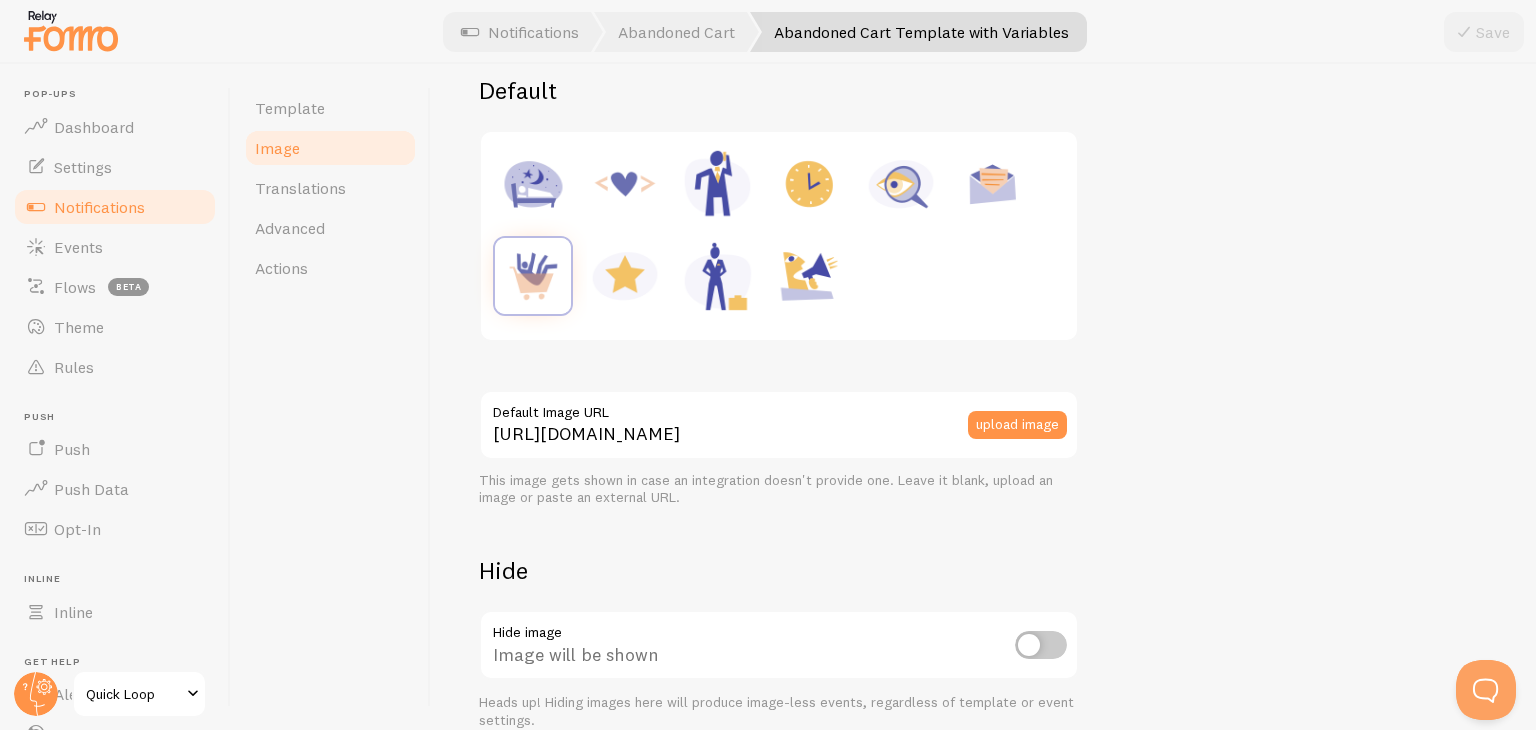 scroll, scrollTop: 364, scrollLeft: 0, axis: vertical 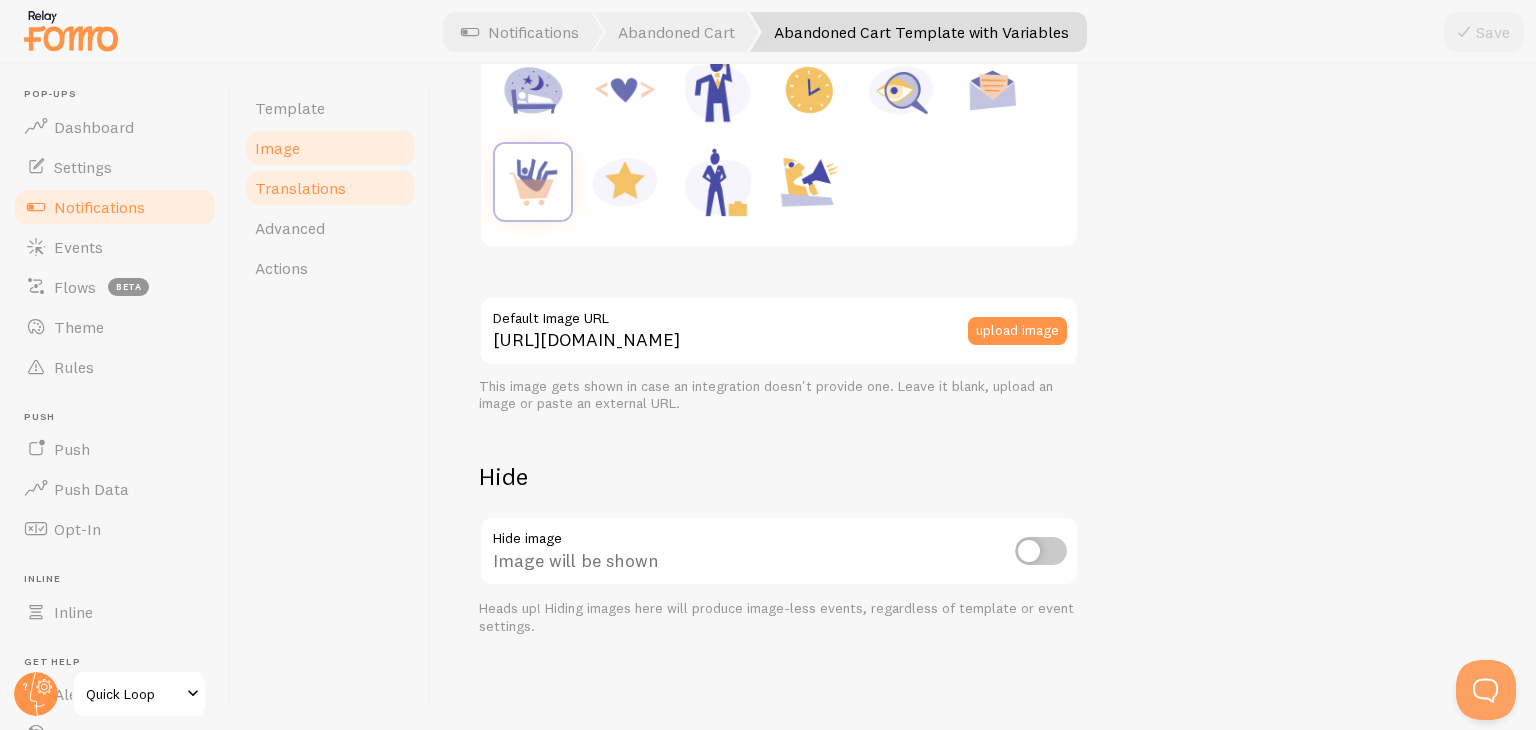 click on "Translations" at bounding box center [300, 188] 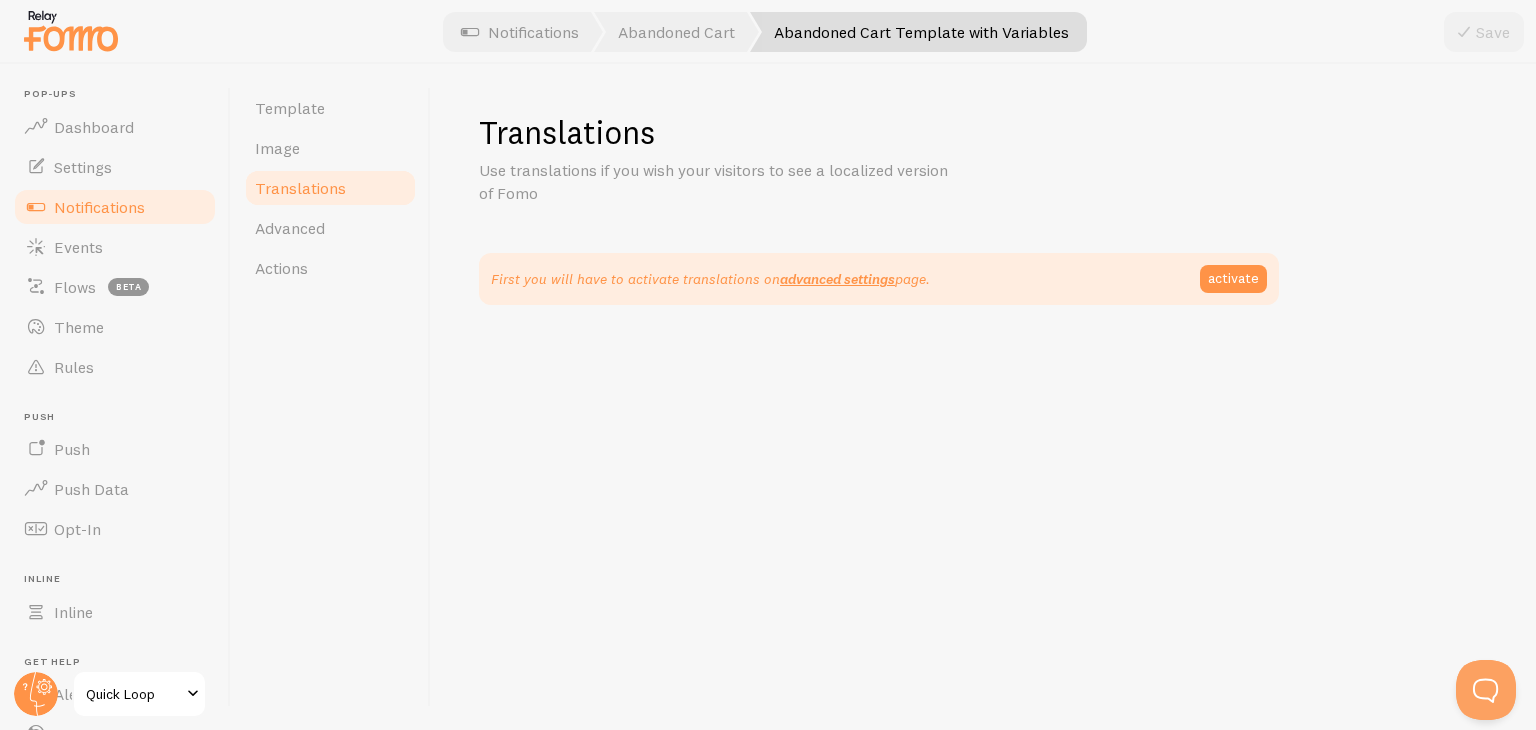 scroll, scrollTop: 0, scrollLeft: 0, axis: both 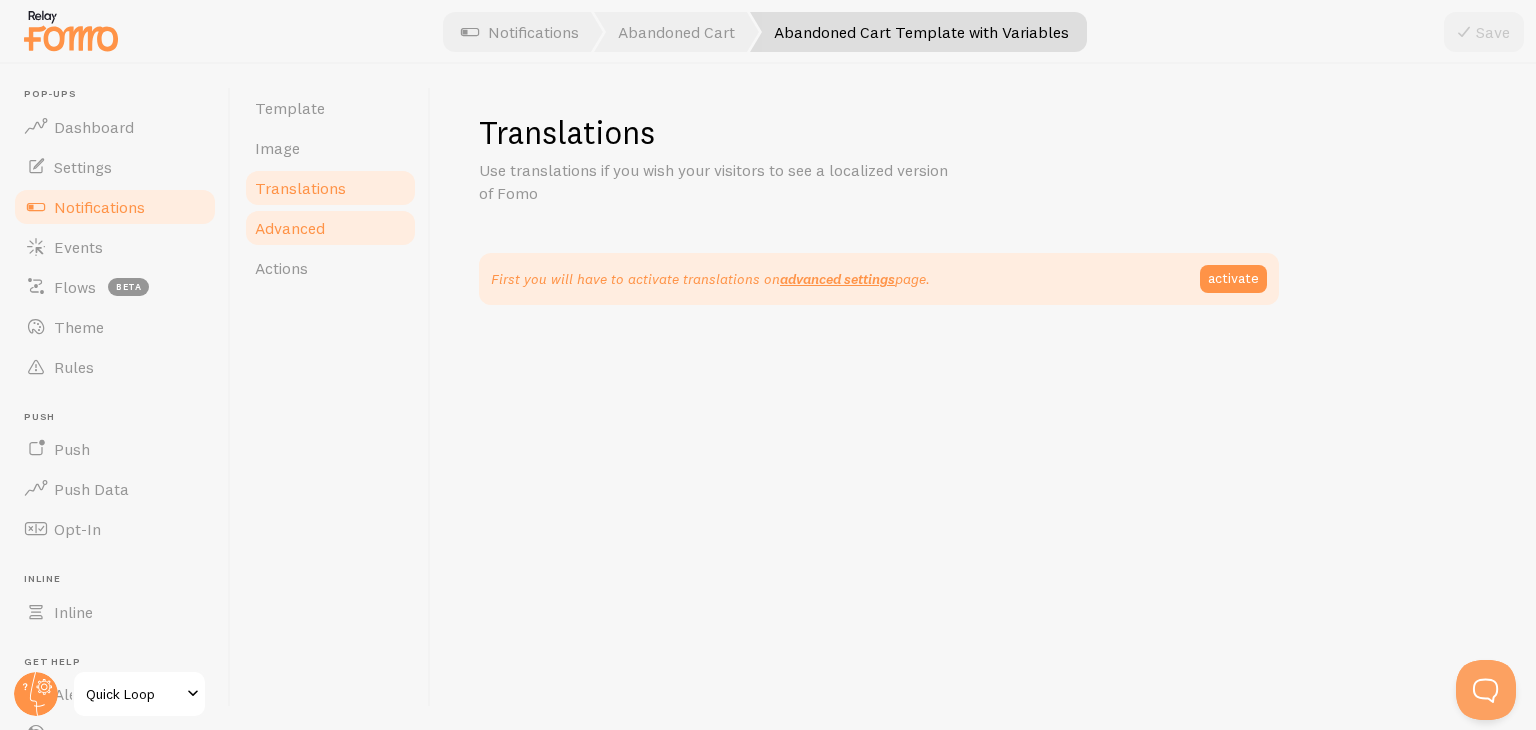 click on "Advanced" at bounding box center [330, 228] 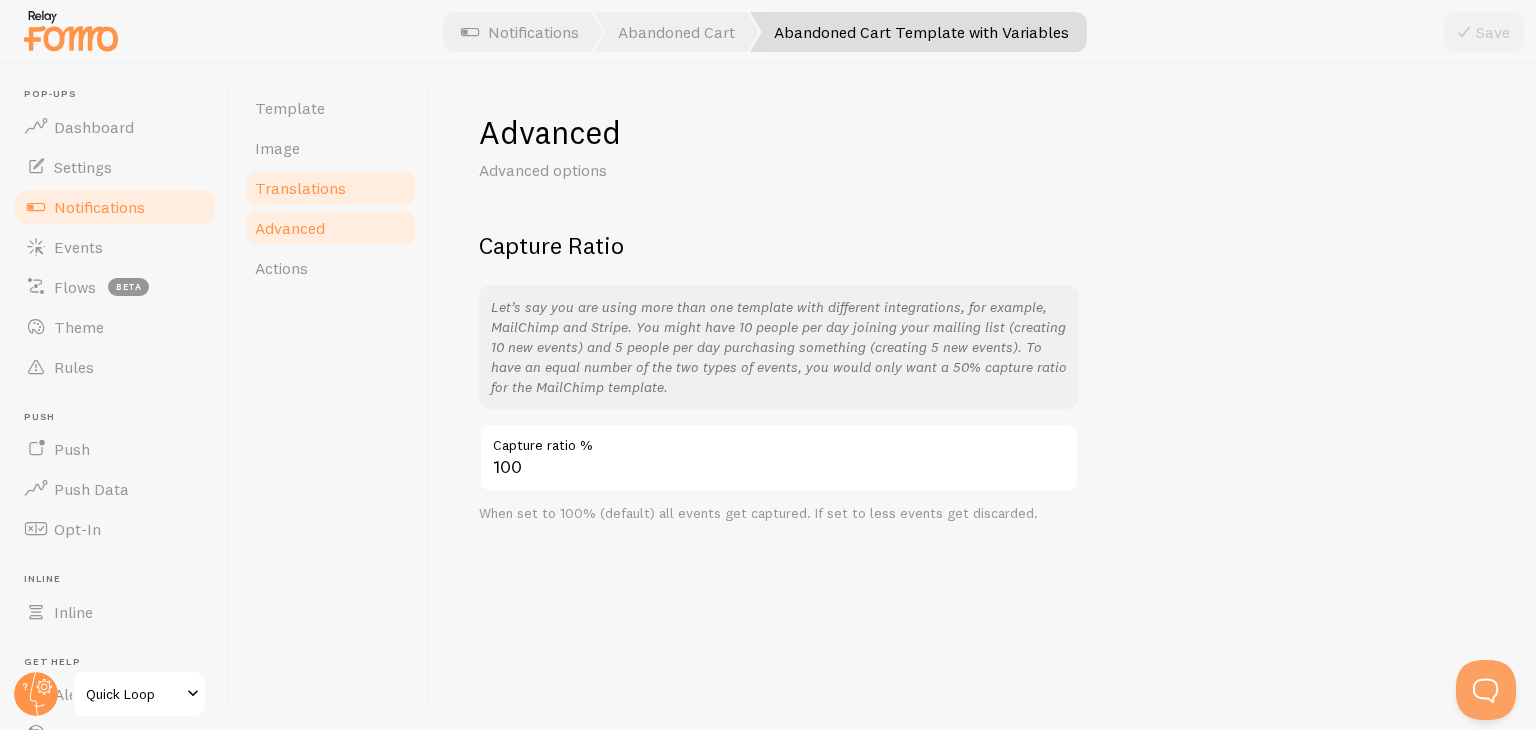 click on "Translations" at bounding box center (330, 188) 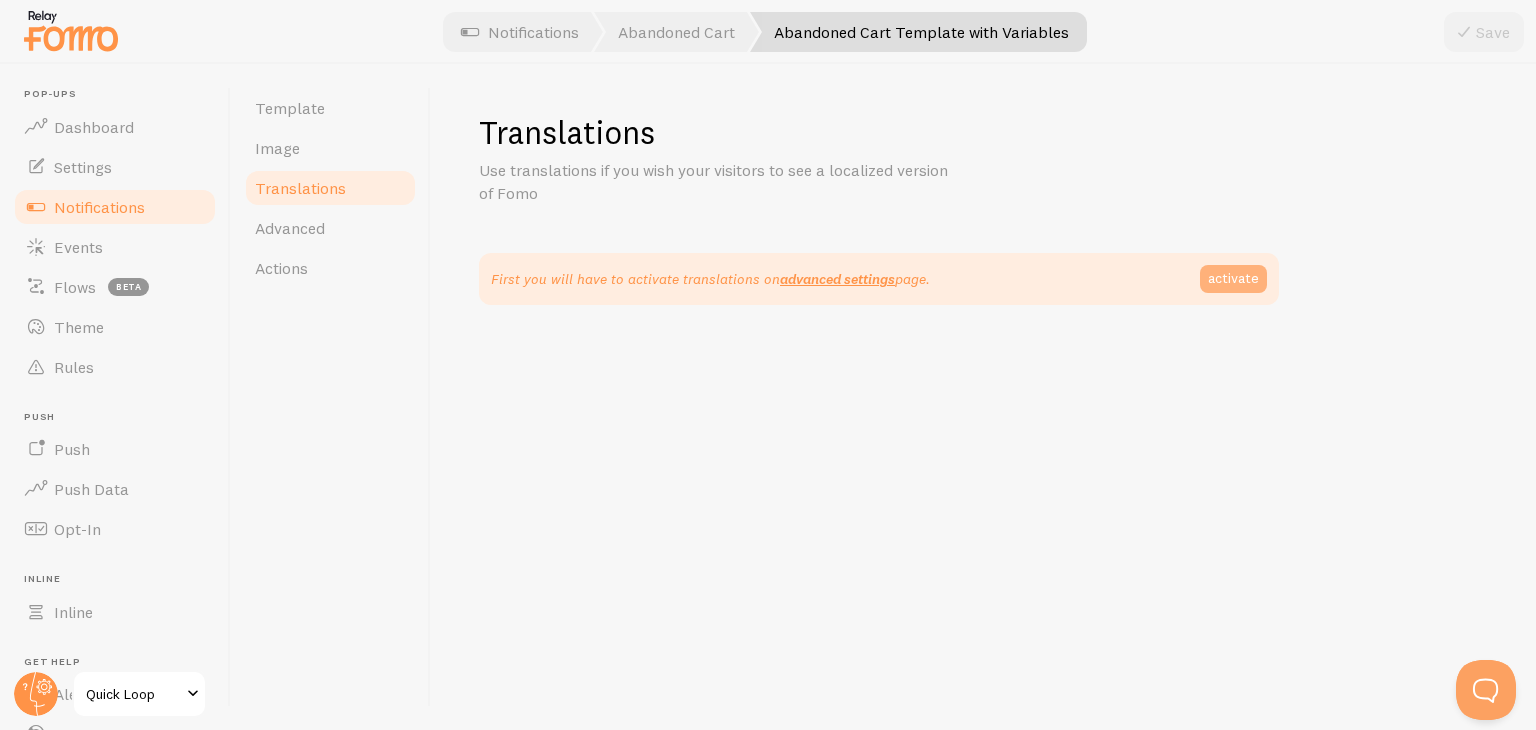 click on "activate" at bounding box center (1233, 279) 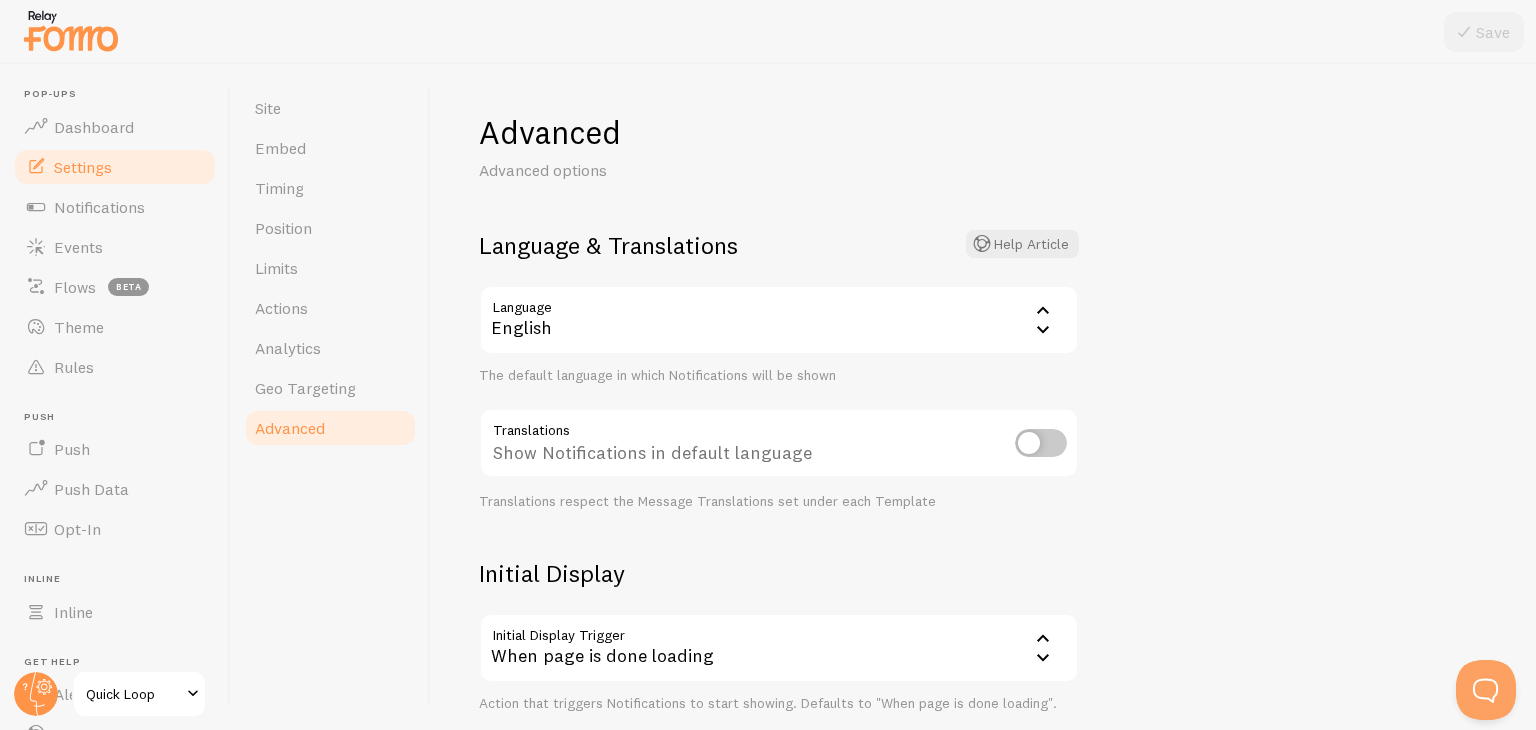 click on "English" at bounding box center [779, 320] 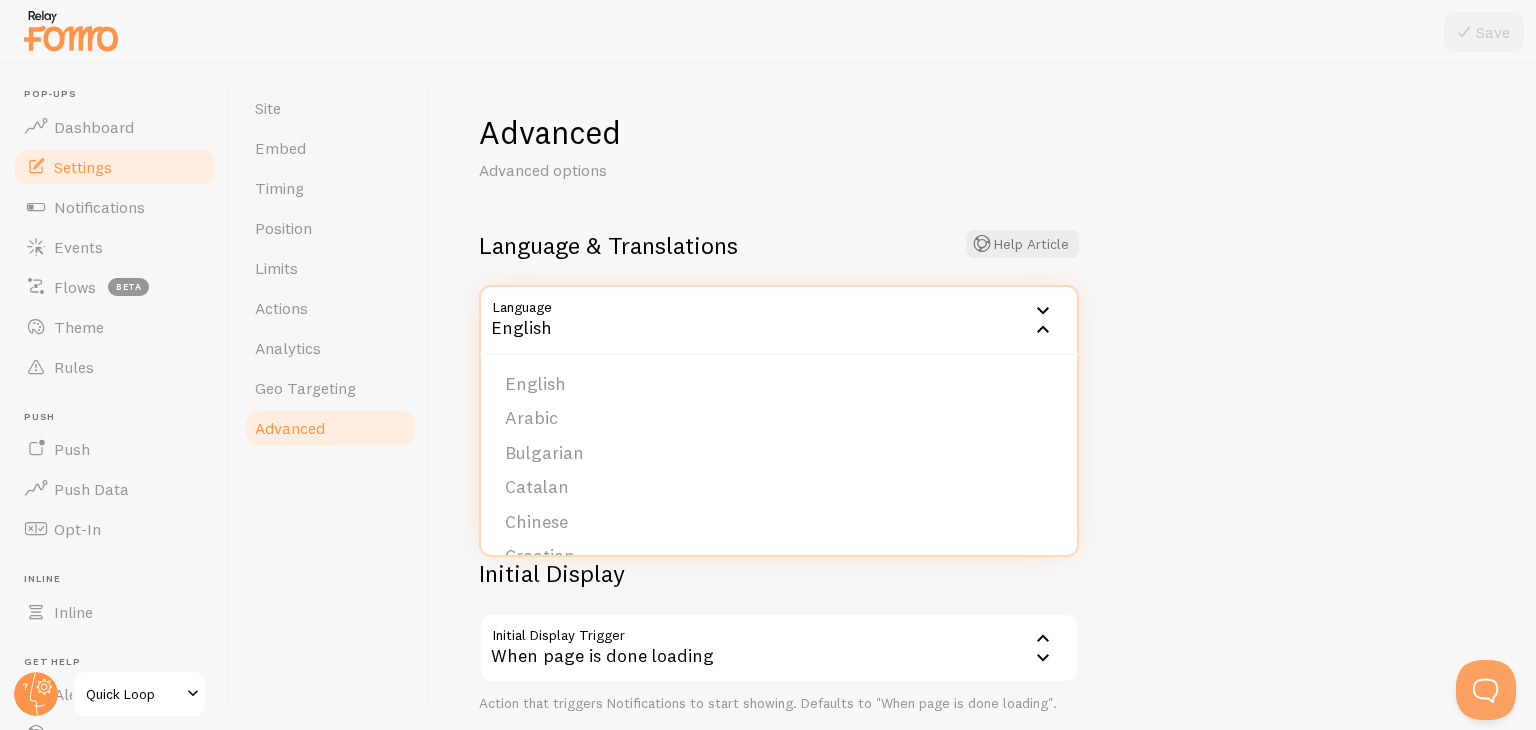 click on "Advanced   Advanced options
Language & Translations
Help Article    Language   en   English       English  Arabic  Bulgarian  Catalan  Chinese  Croatian  Danish  Dutch  Finnish  French  German  Greek  Hebrew  Hungarian  Italian  Japanese  Korean  Lithuanian  Norwegian  Polish  Portuguese  Romanian  Russian  Serbian  Slovak  Slovenian  Spanish  Swedish  Turkish    The default language in which Notifications will be shown       Translations   Show Notifications in default language   Translations respect the Message Translations set under each Template   Initial Display   Initial Display Trigger   onload   When page is done loading       When page is done loading  When visitor starts scrolling  JavaScript trigger    Action that triggers Notifications to start showing. Defaults to "When page is done loading".
It is highly recommended you read and understand our
API docs     Monthly Limit Protection       Monthly Notification limit protection   Don't limit Notifications" at bounding box center (983, 397) 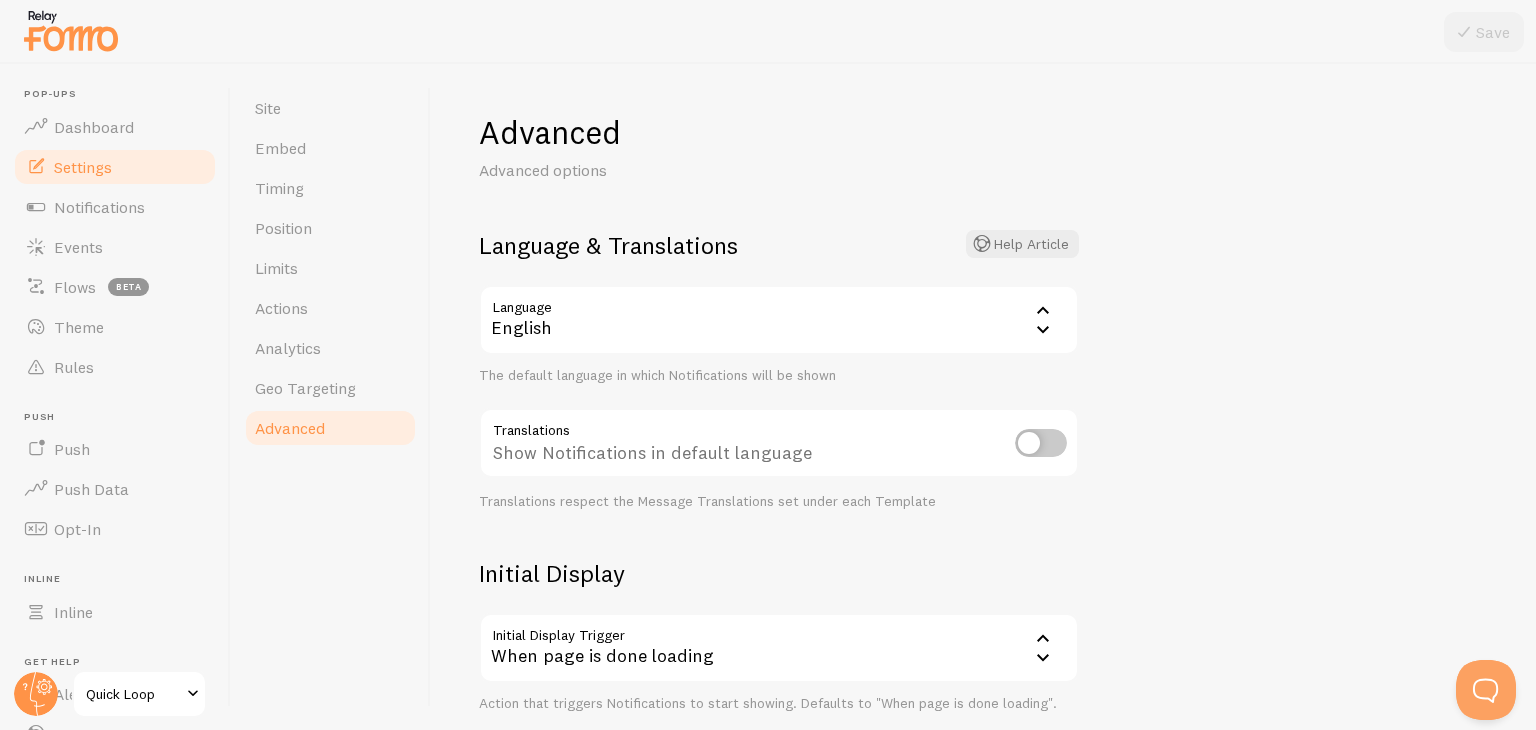 click at bounding box center [1041, 443] 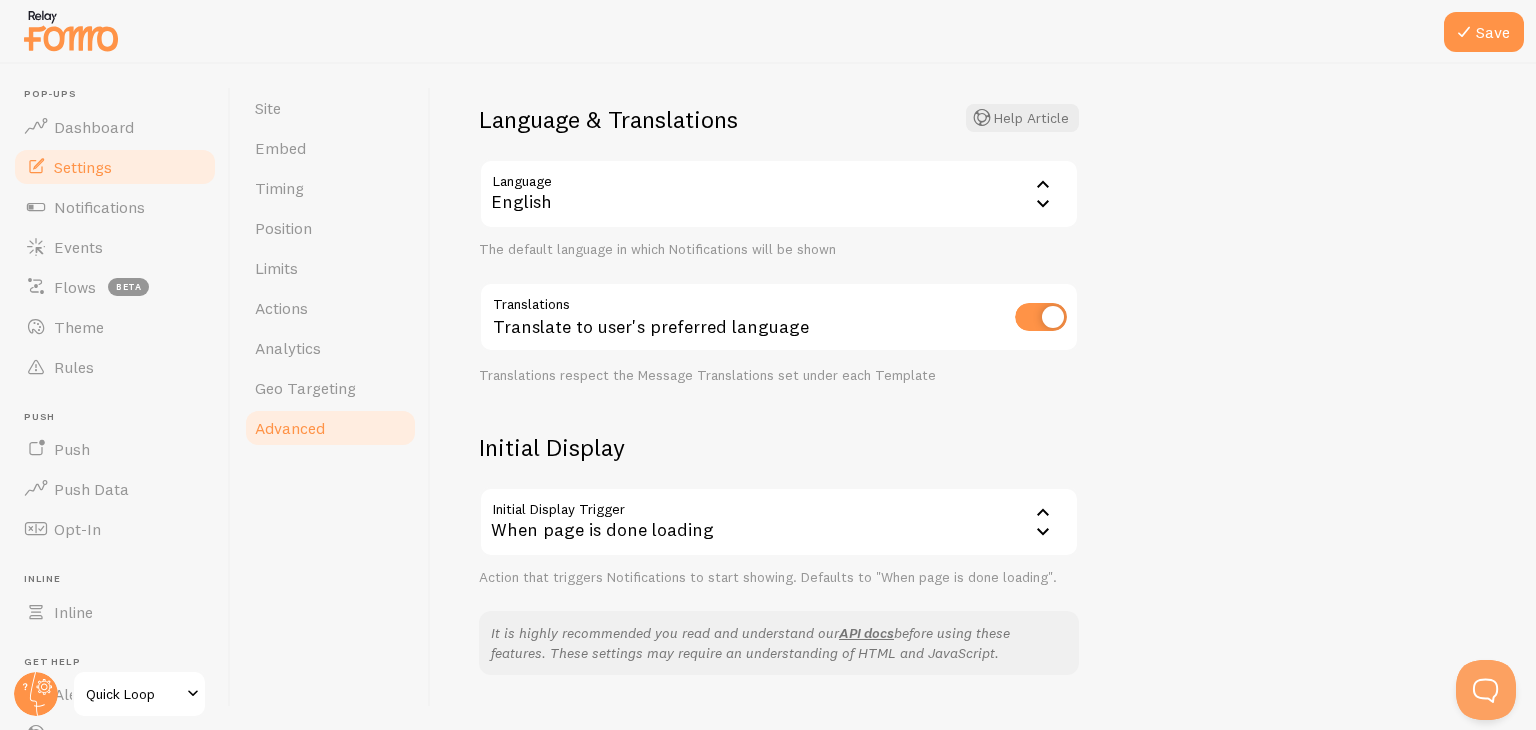 scroll, scrollTop: 136, scrollLeft: 0, axis: vertical 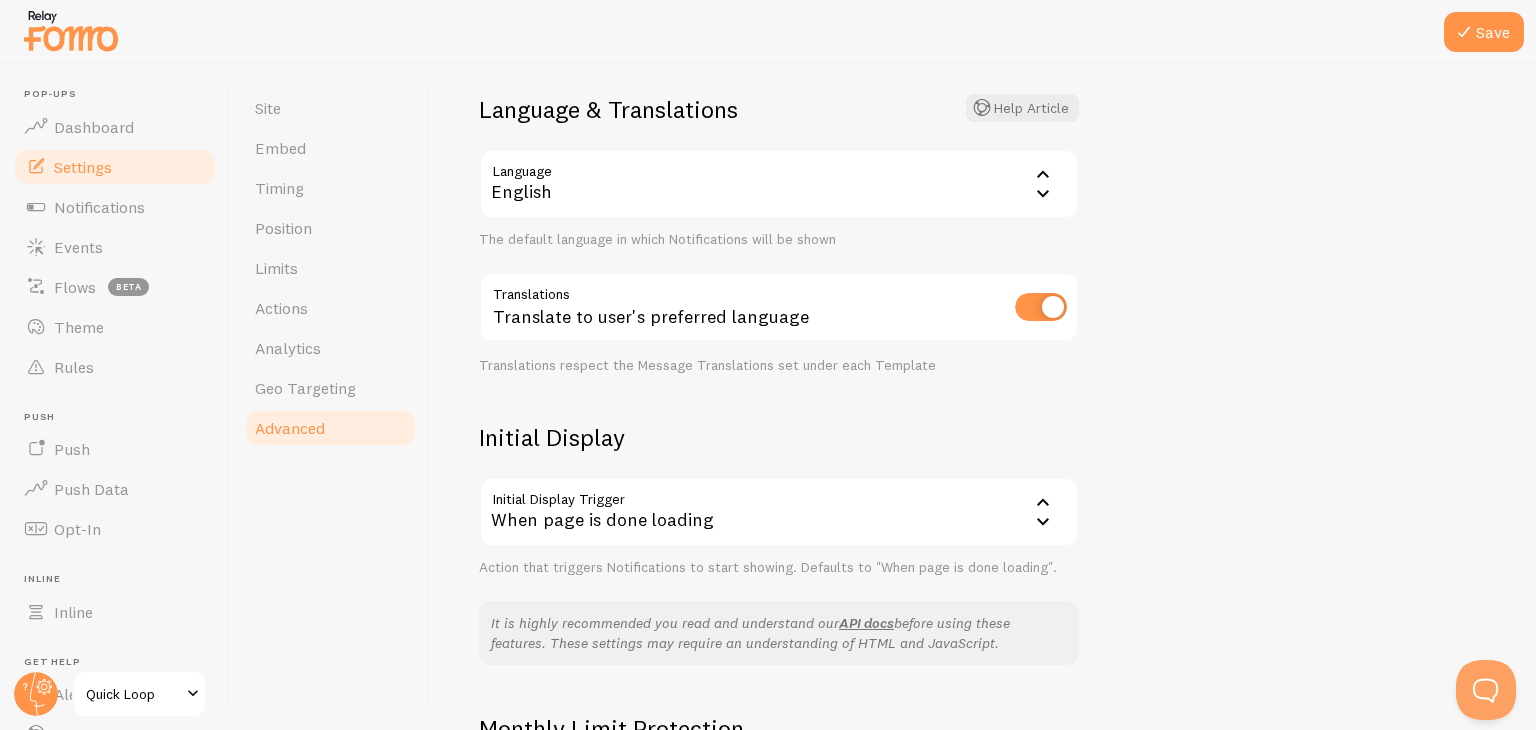 click at bounding box center [1041, 307] 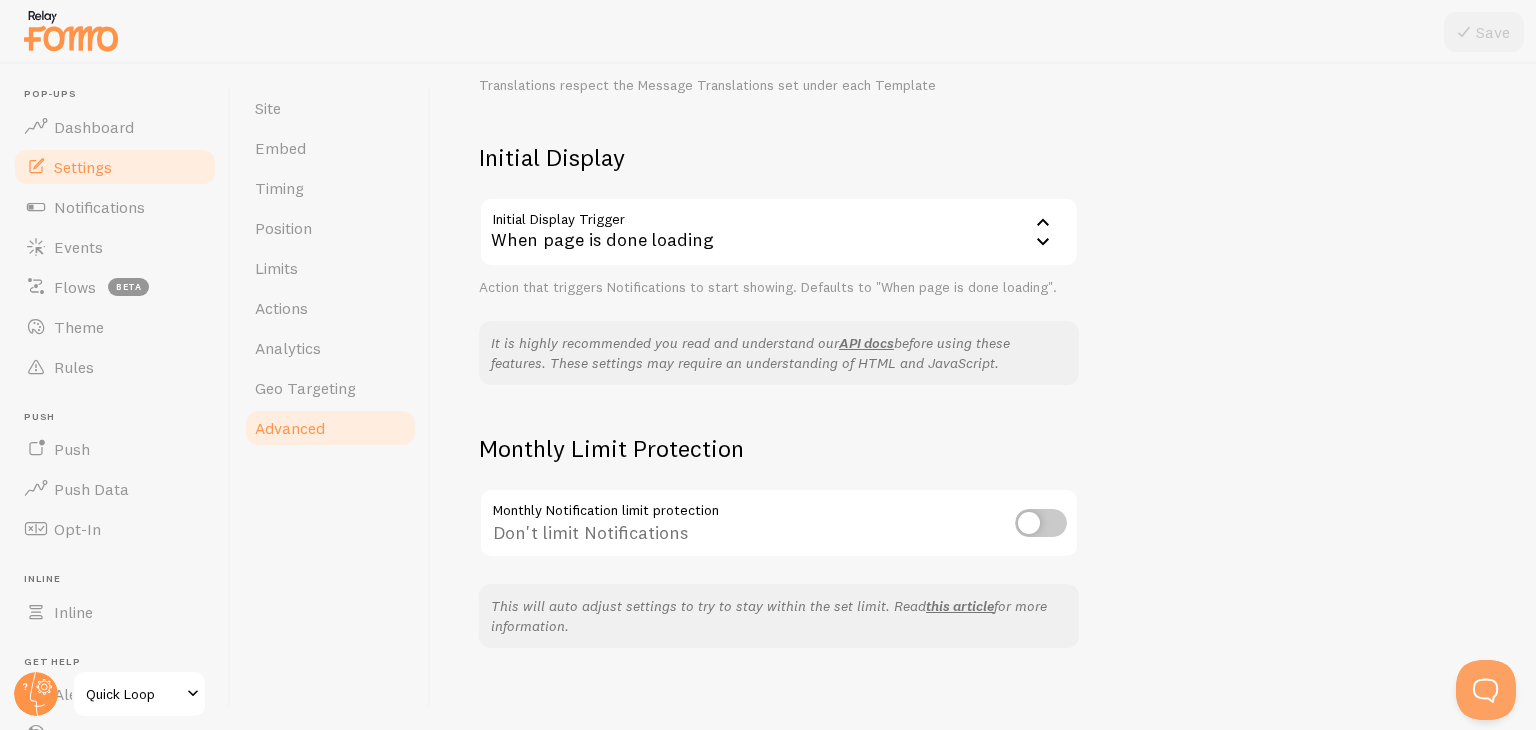 scroll, scrollTop: 428, scrollLeft: 0, axis: vertical 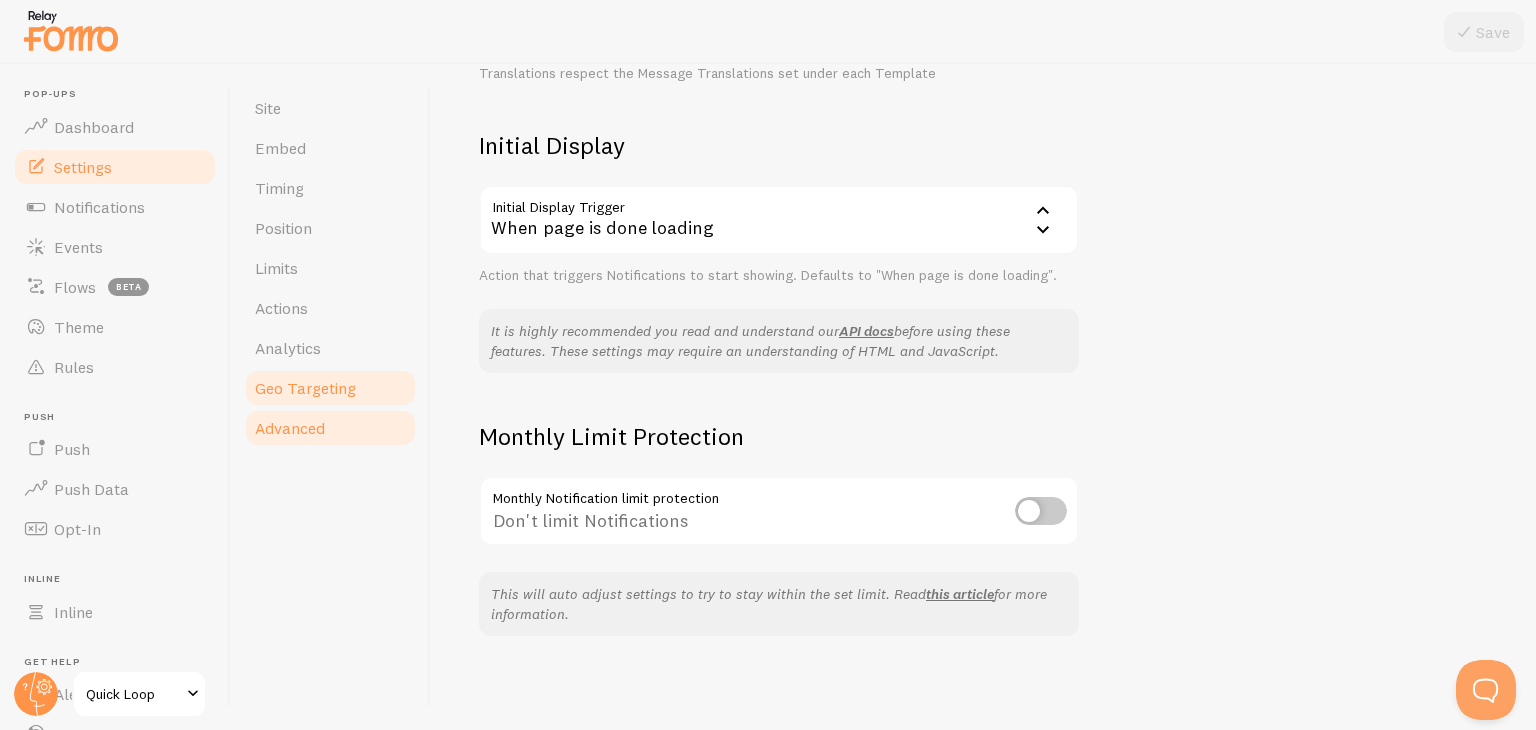 click on "Geo Targeting" at bounding box center [305, 388] 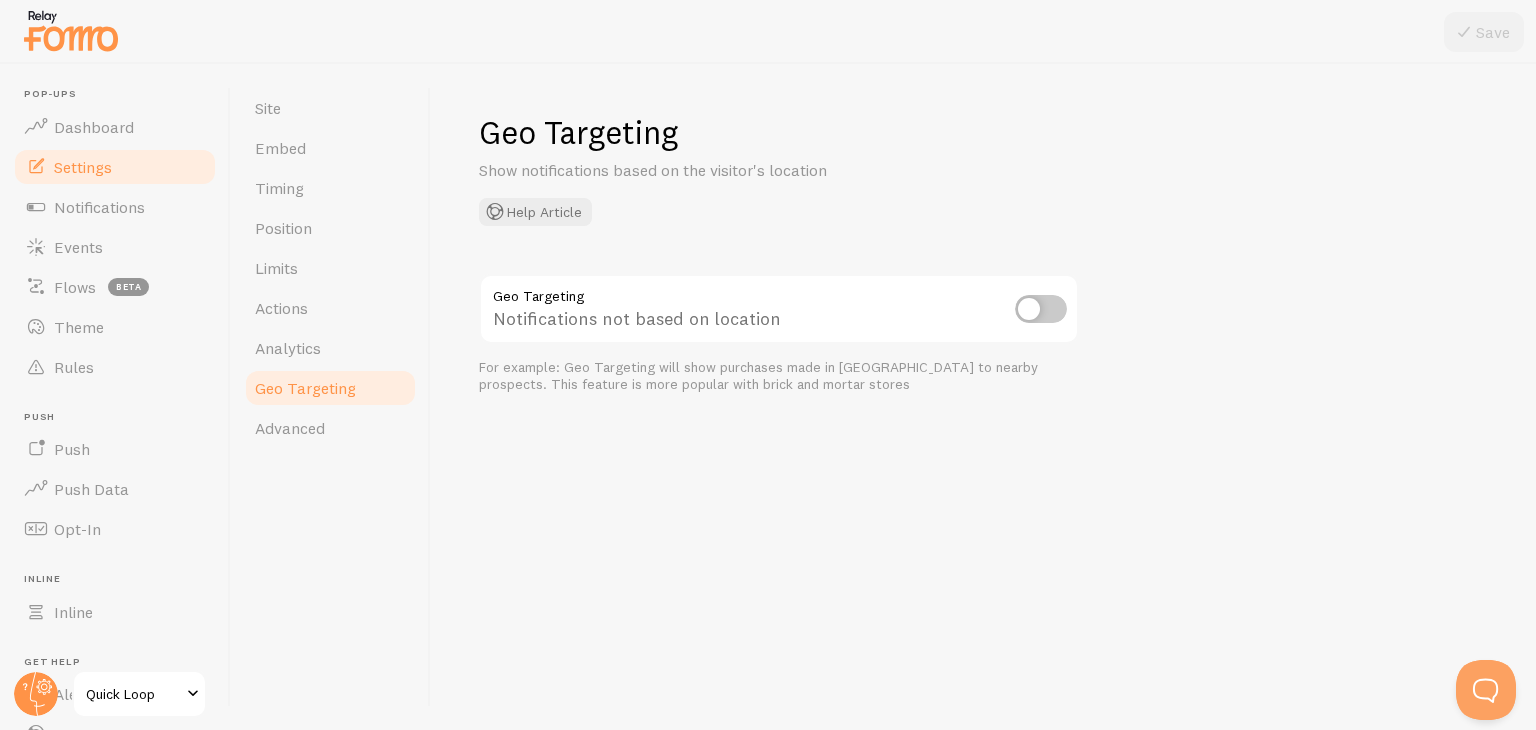 click at bounding box center [1041, 309] 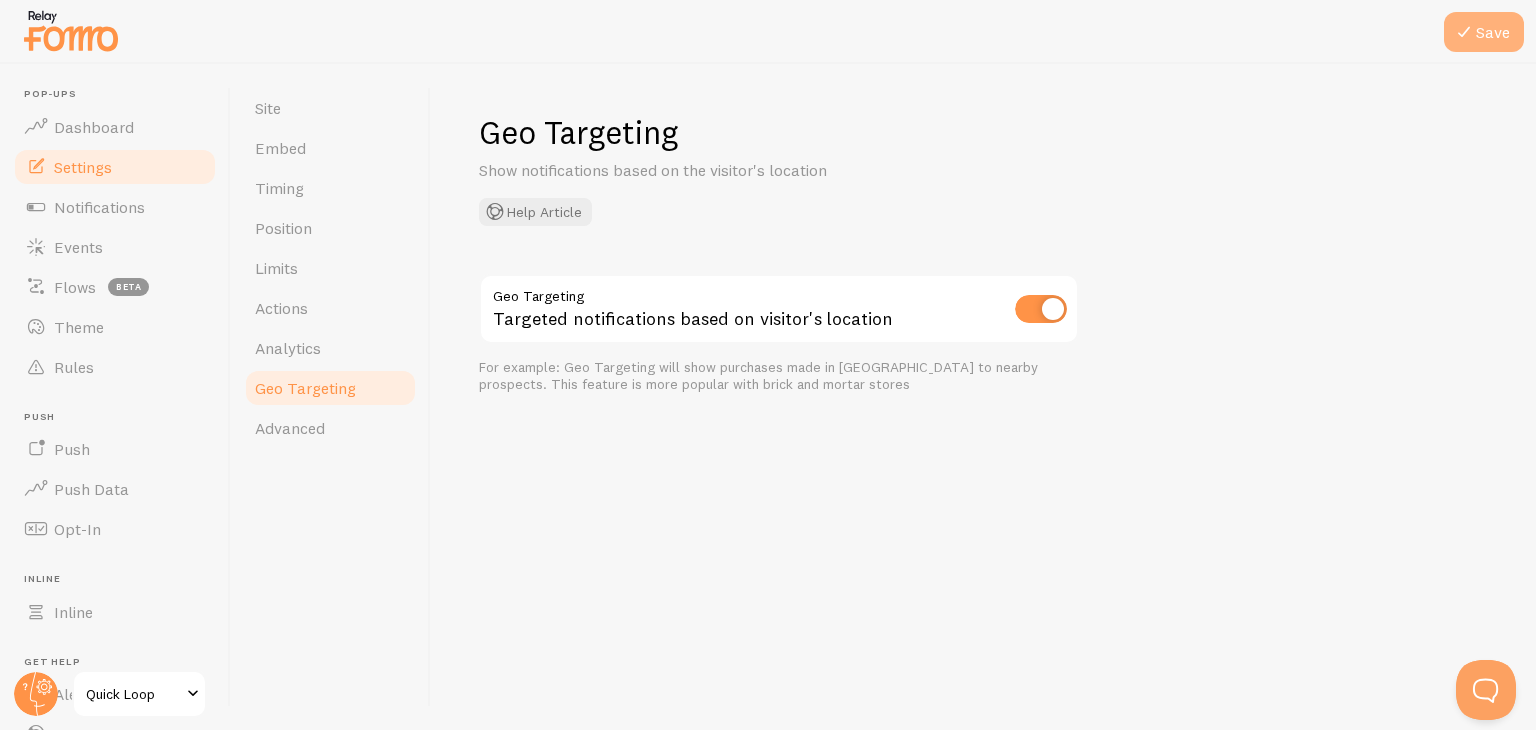 click on "Save" at bounding box center [1484, 32] 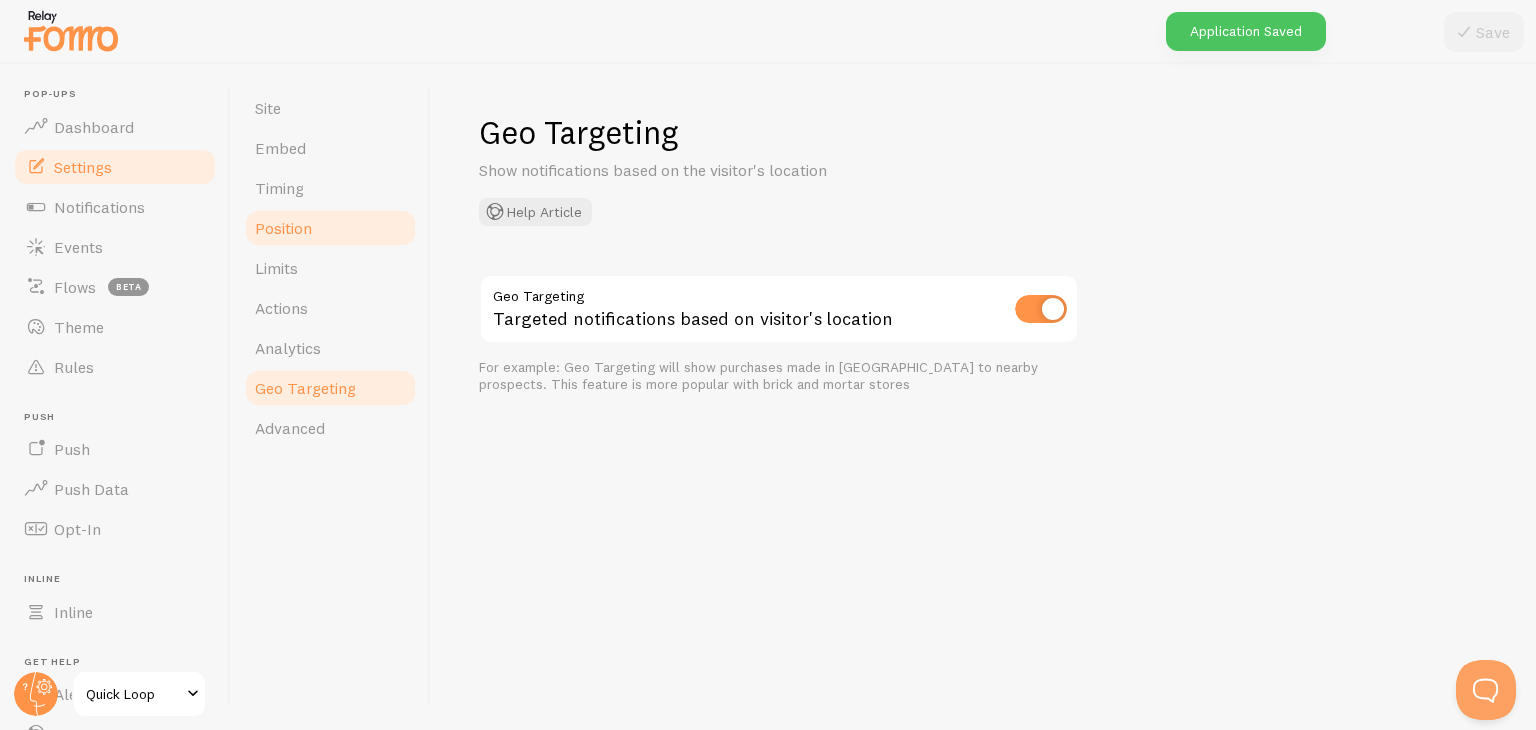 click on "Position" at bounding box center [283, 228] 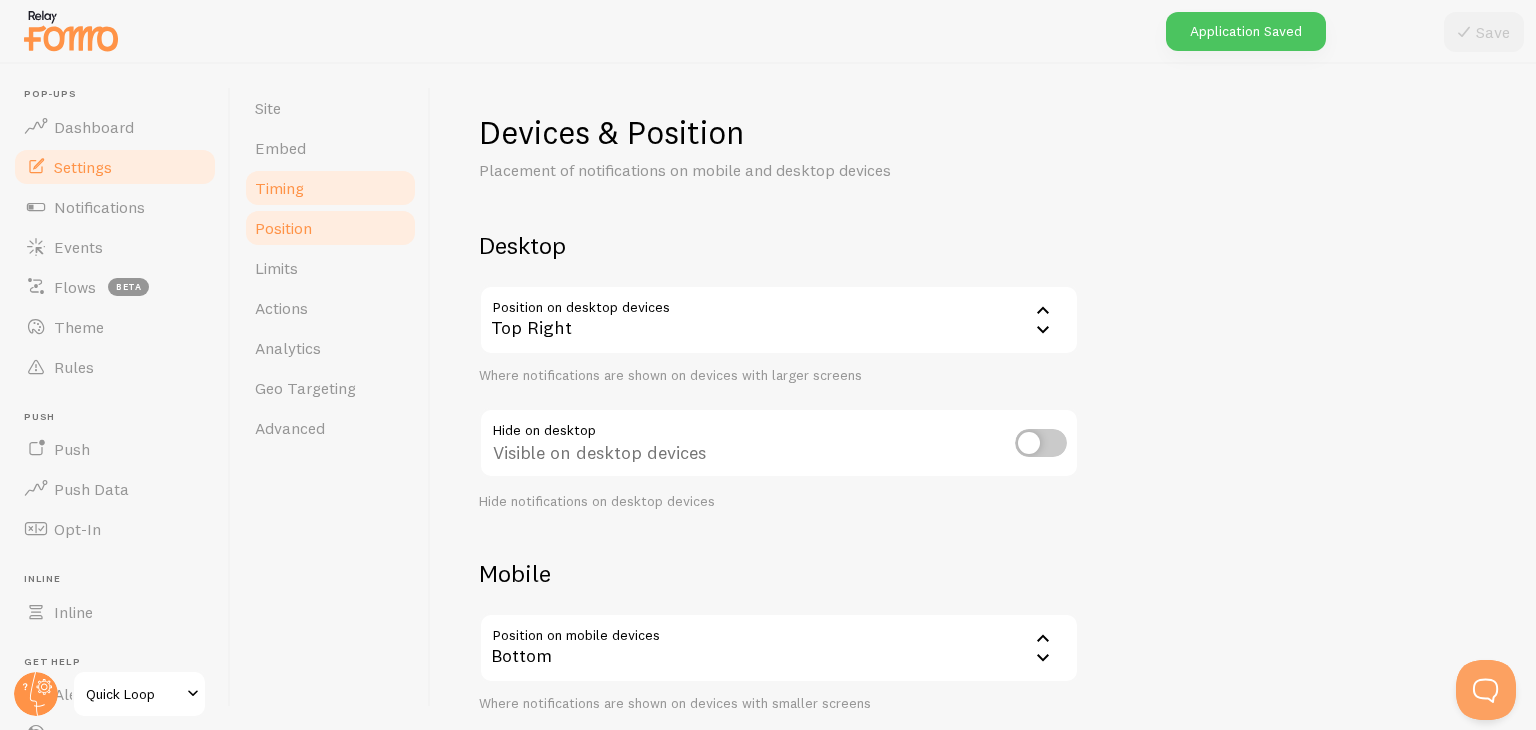 click on "Timing" at bounding box center (279, 188) 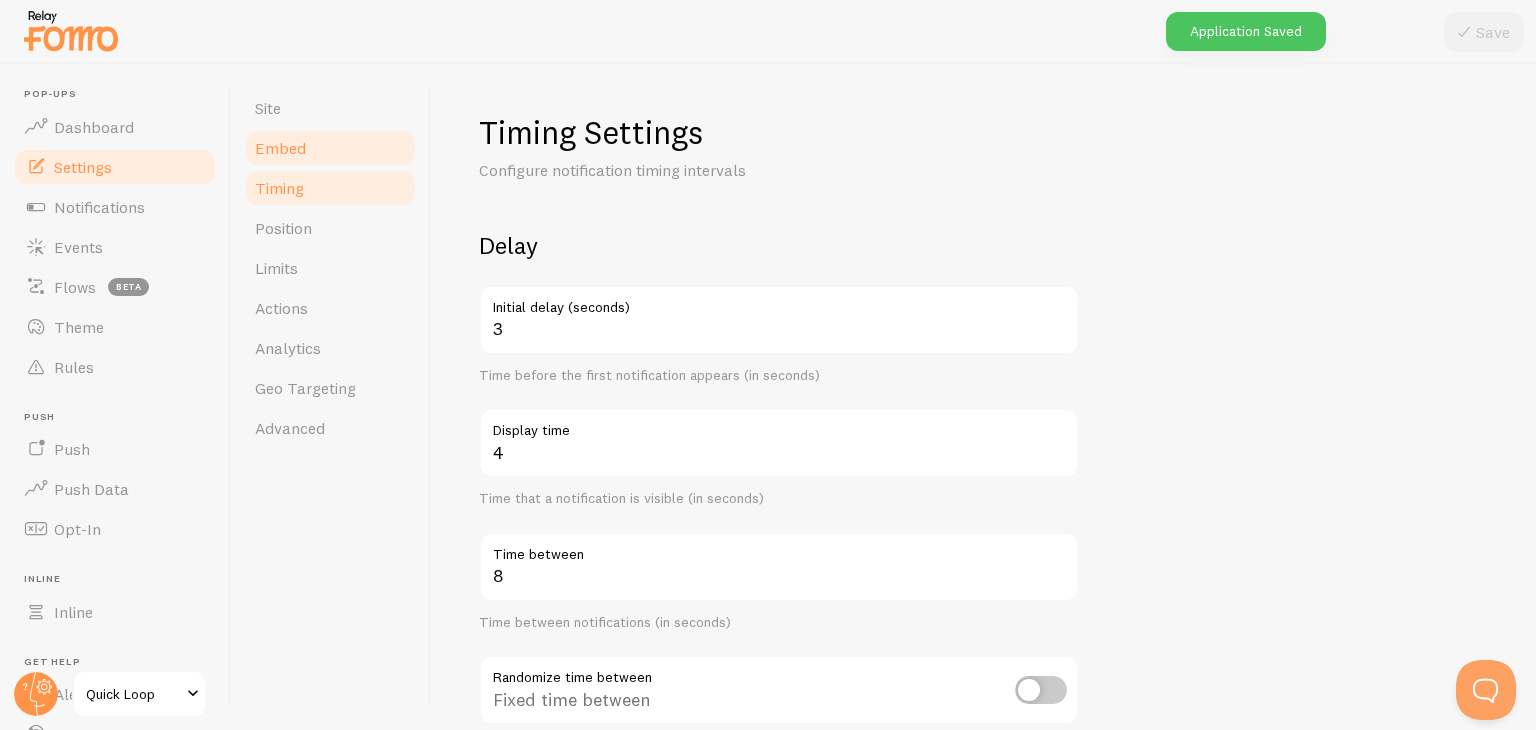 click on "Embed" at bounding box center [280, 148] 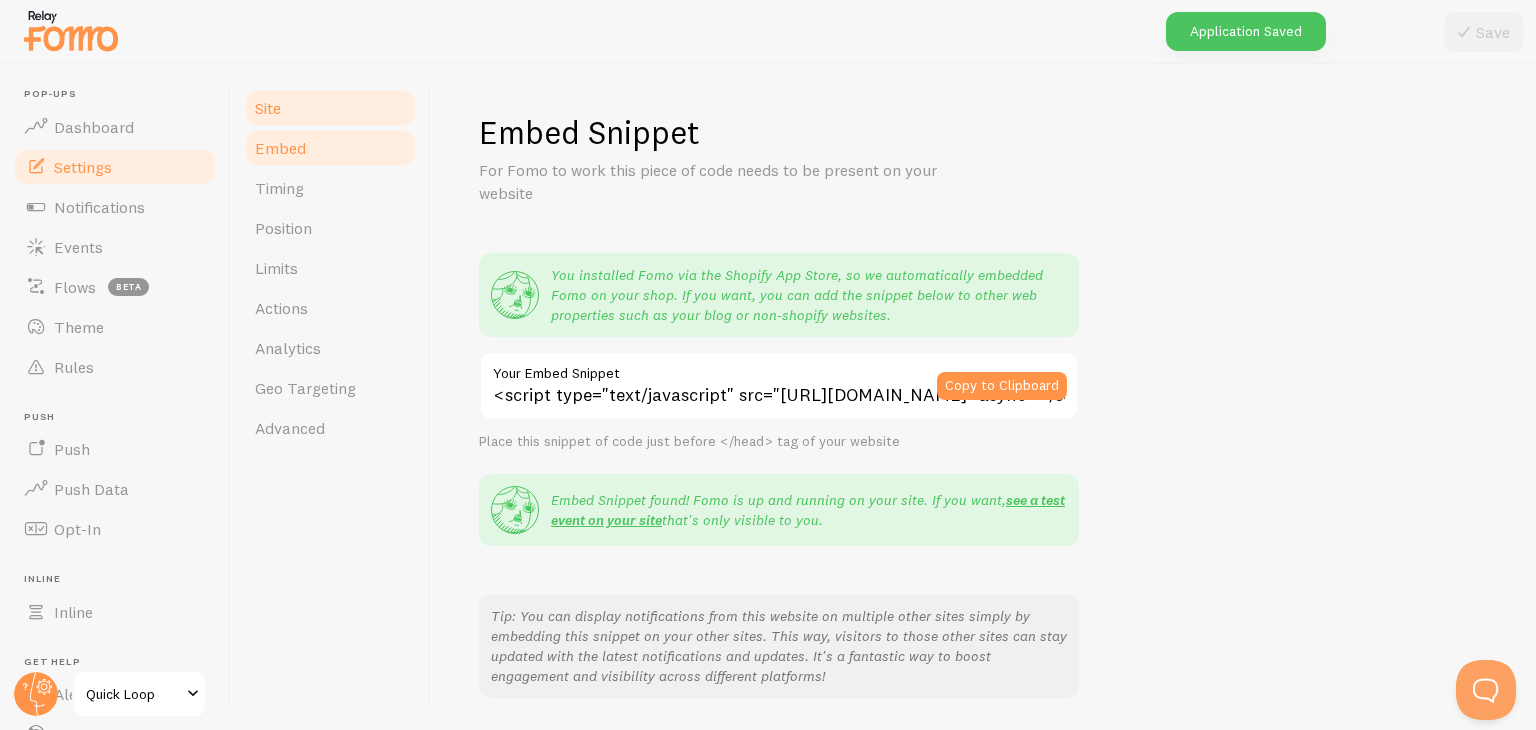 click on "Site" at bounding box center (268, 108) 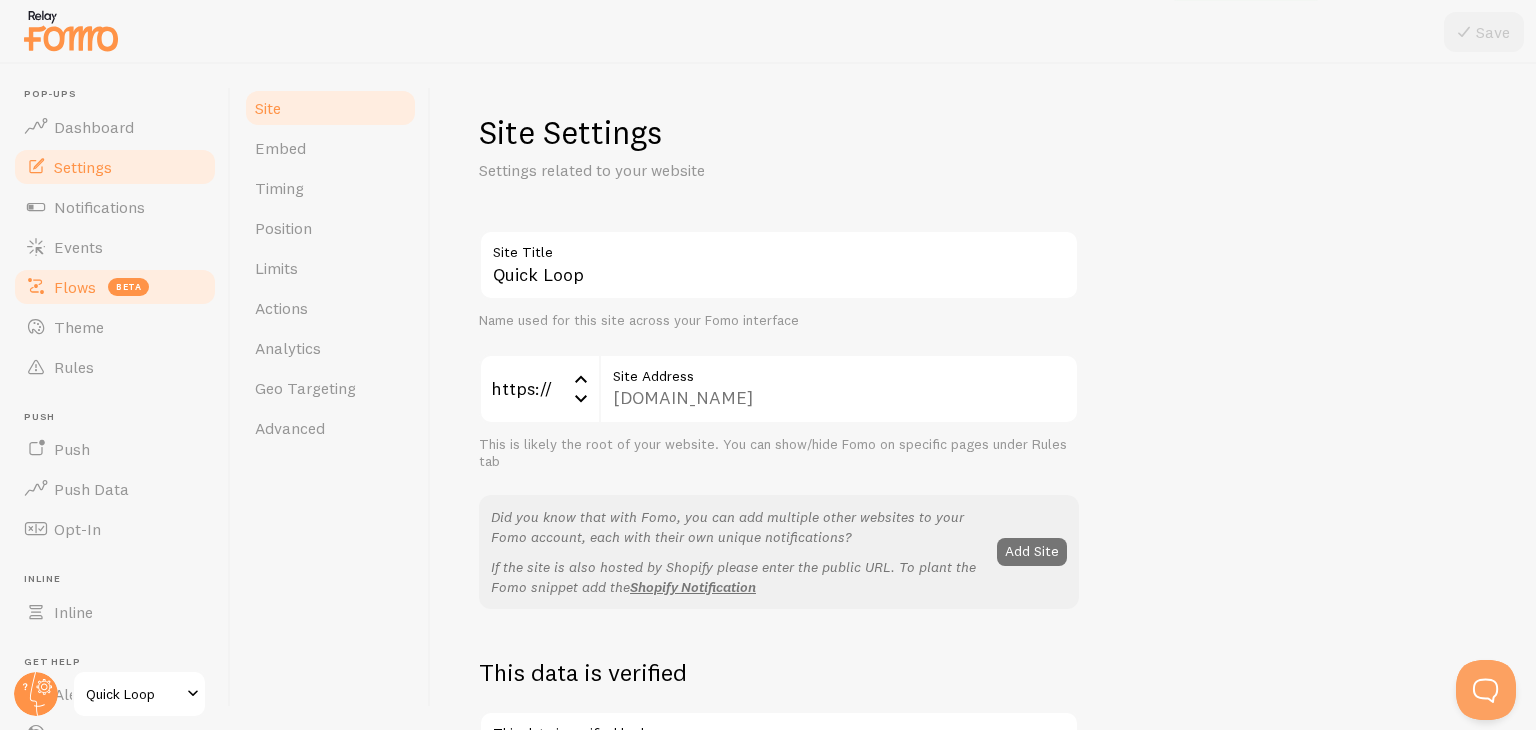 click on "Flows
beta" at bounding box center [115, 287] 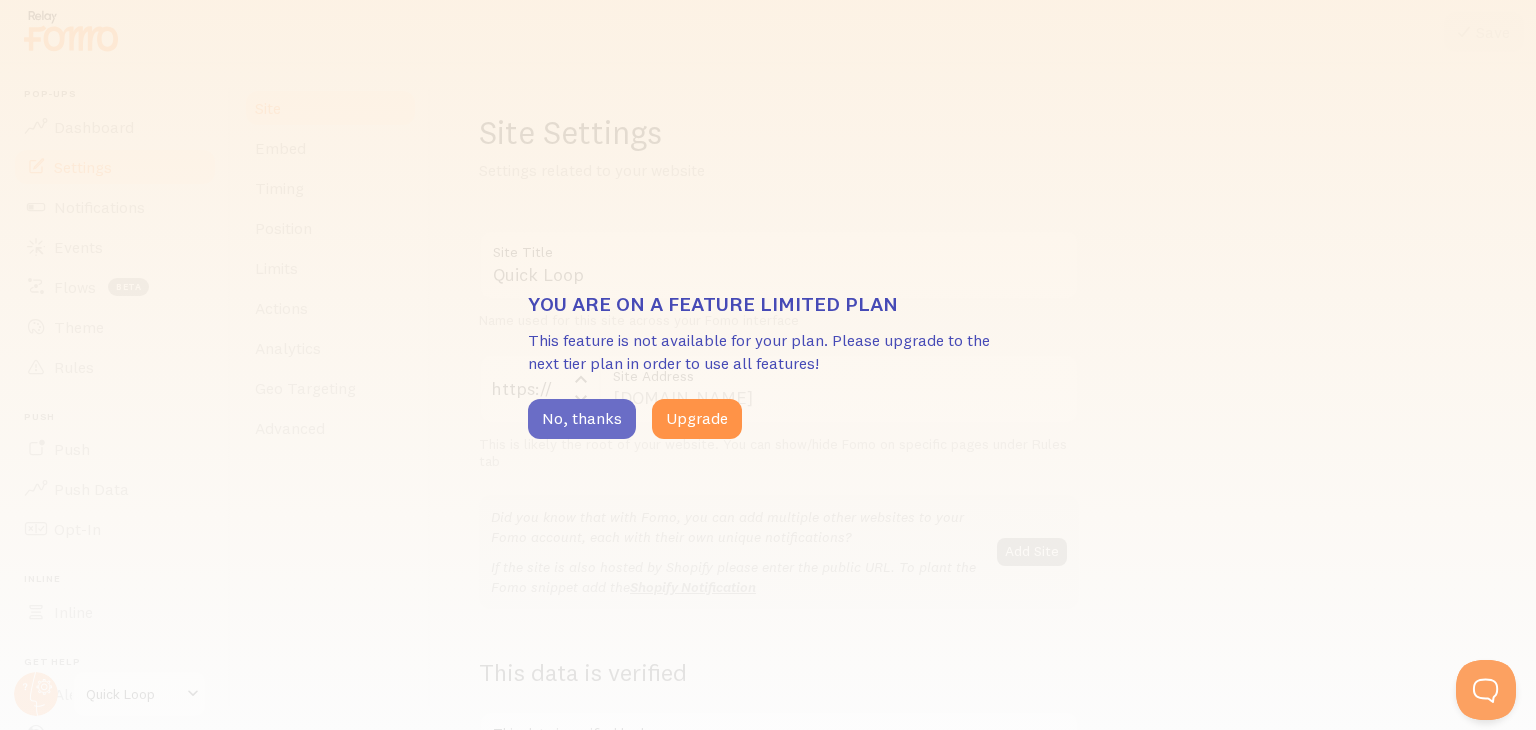 click on "No, thanks" at bounding box center [582, 419] 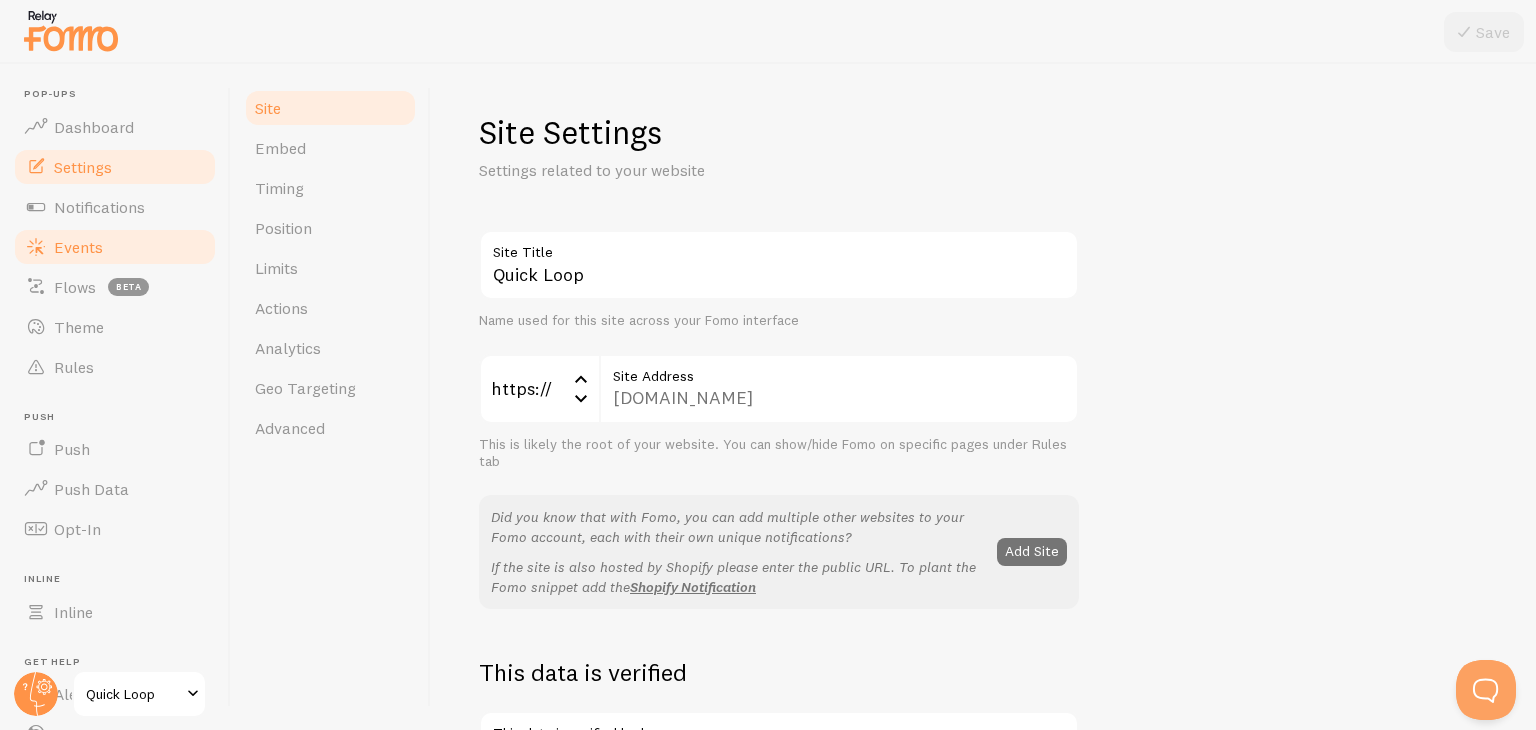 click on "Events" at bounding box center [115, 247] 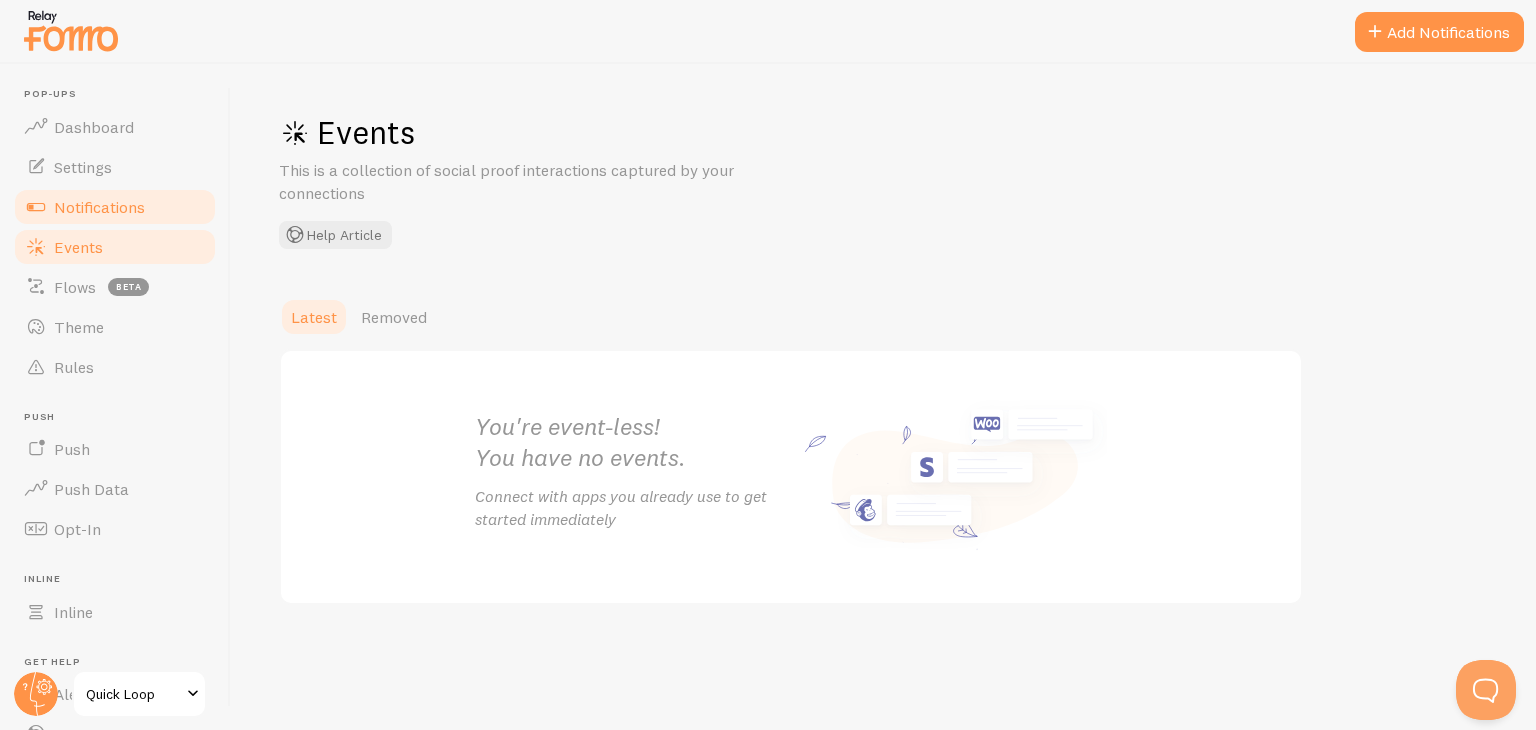 click on "Notifications" at bounding box center (99, 207) 